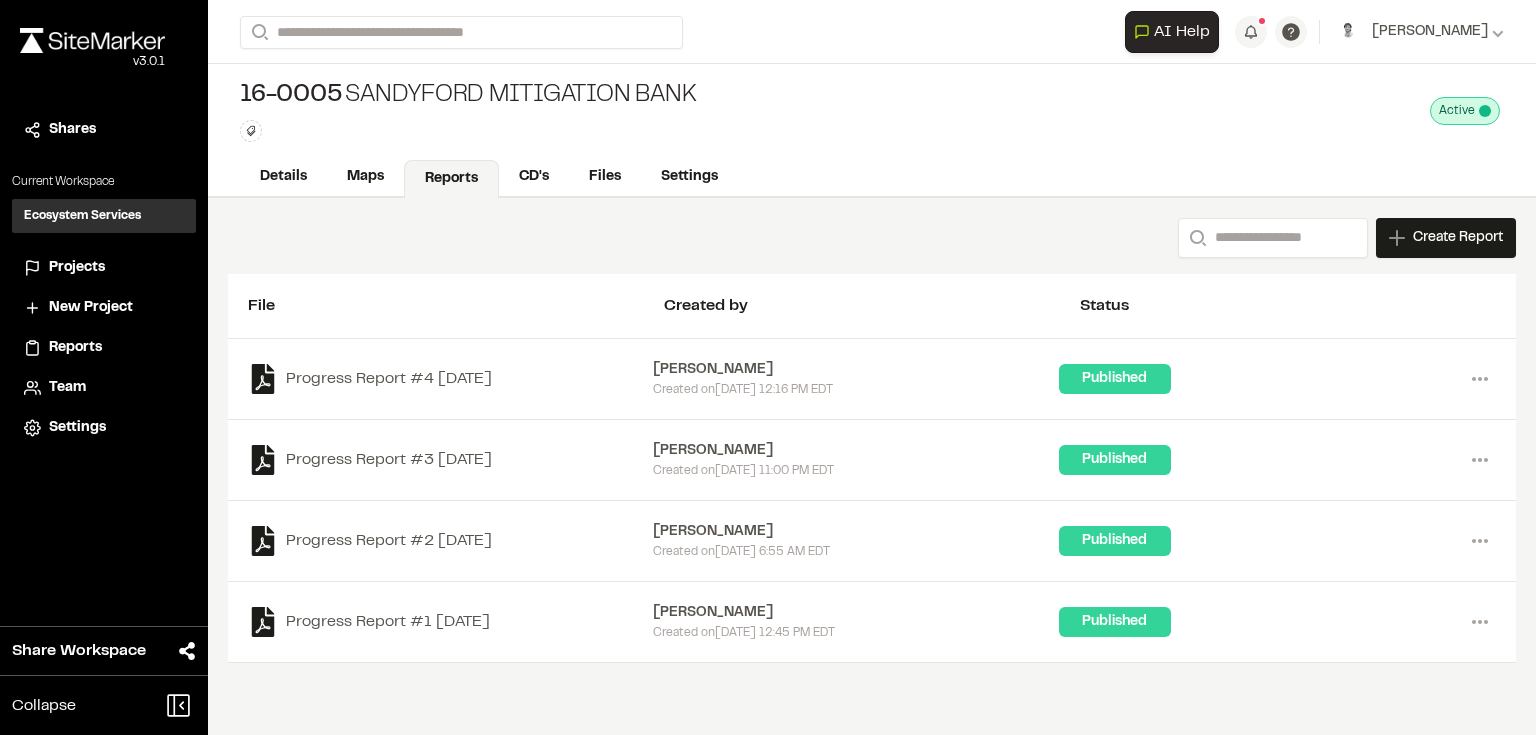 scroll, scrollTop: 0, scrollLeft: 0, axis: both 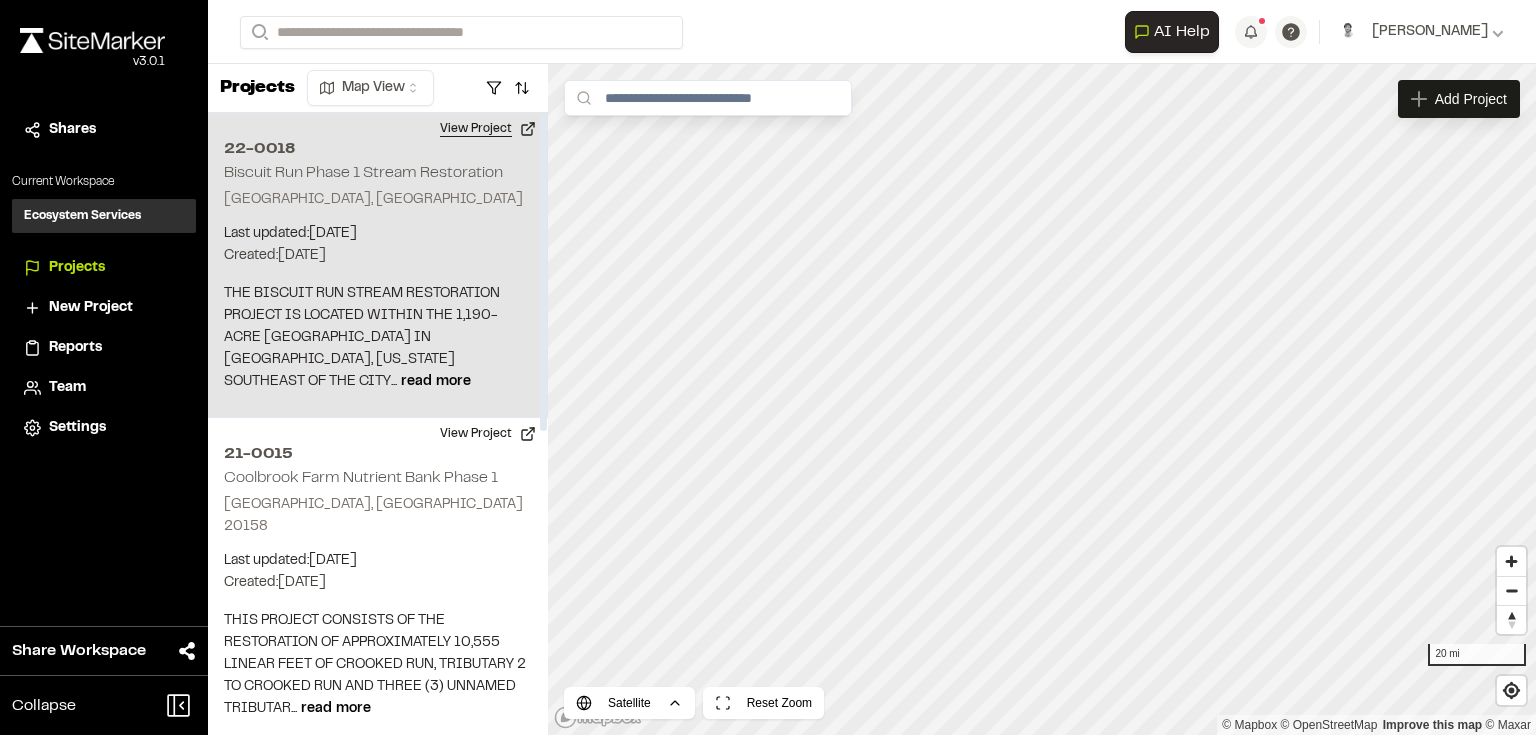 click on "View Project" at bounding box center [488, 129] 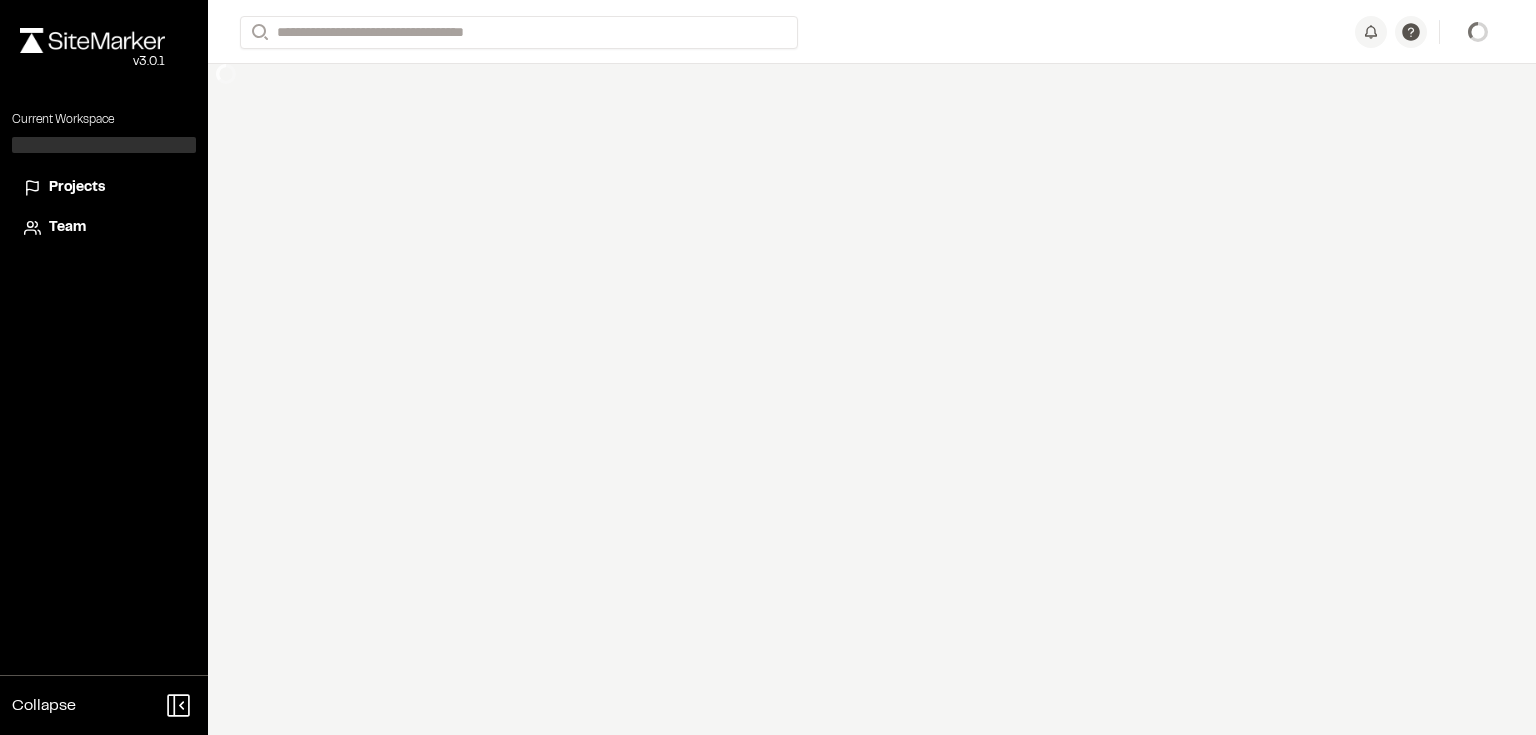 scroll, scrollTop: 0, scrollLeft: 0, axis: both 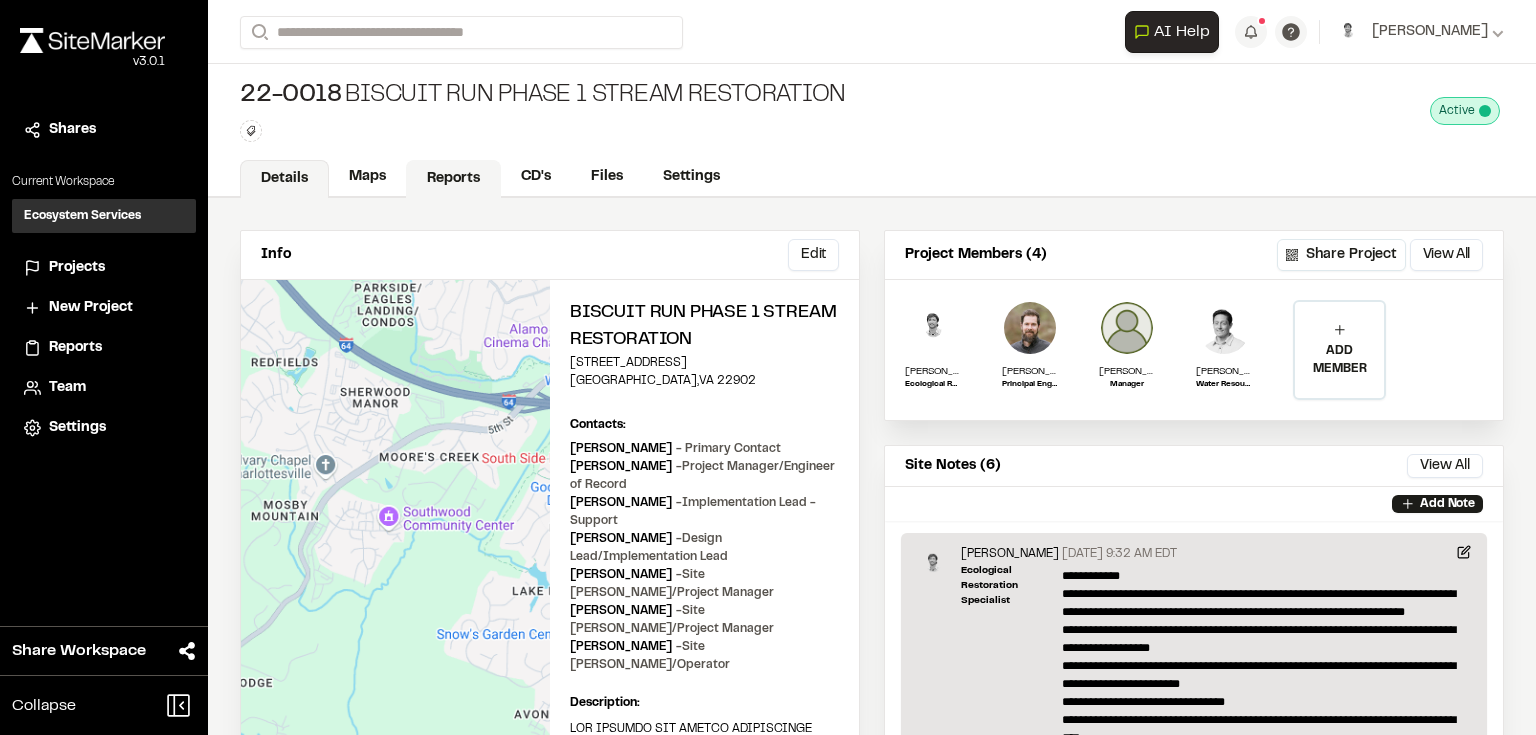 click on "Reports" at bounding box center (453, 179) 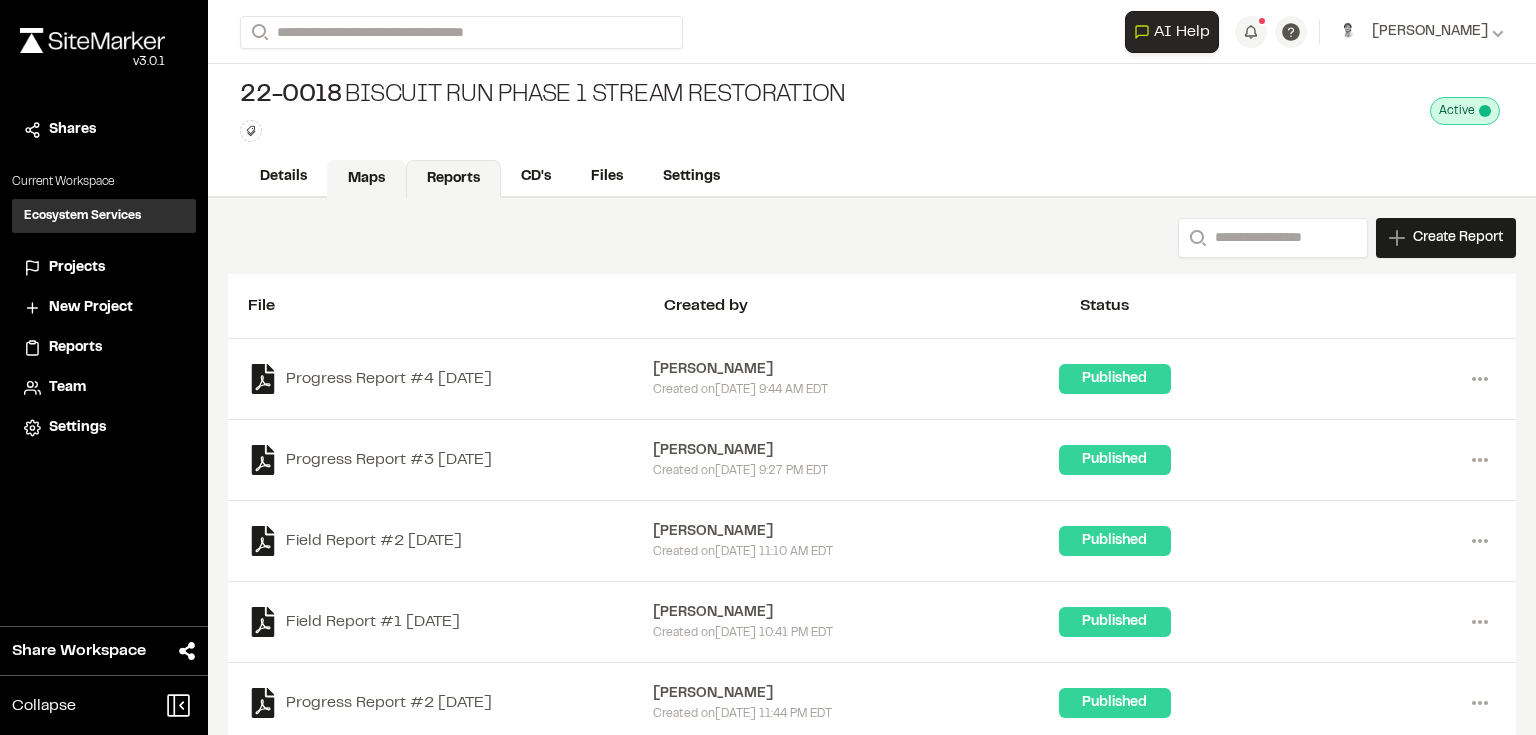 click on "Maps" at bounding box center [366, 179] 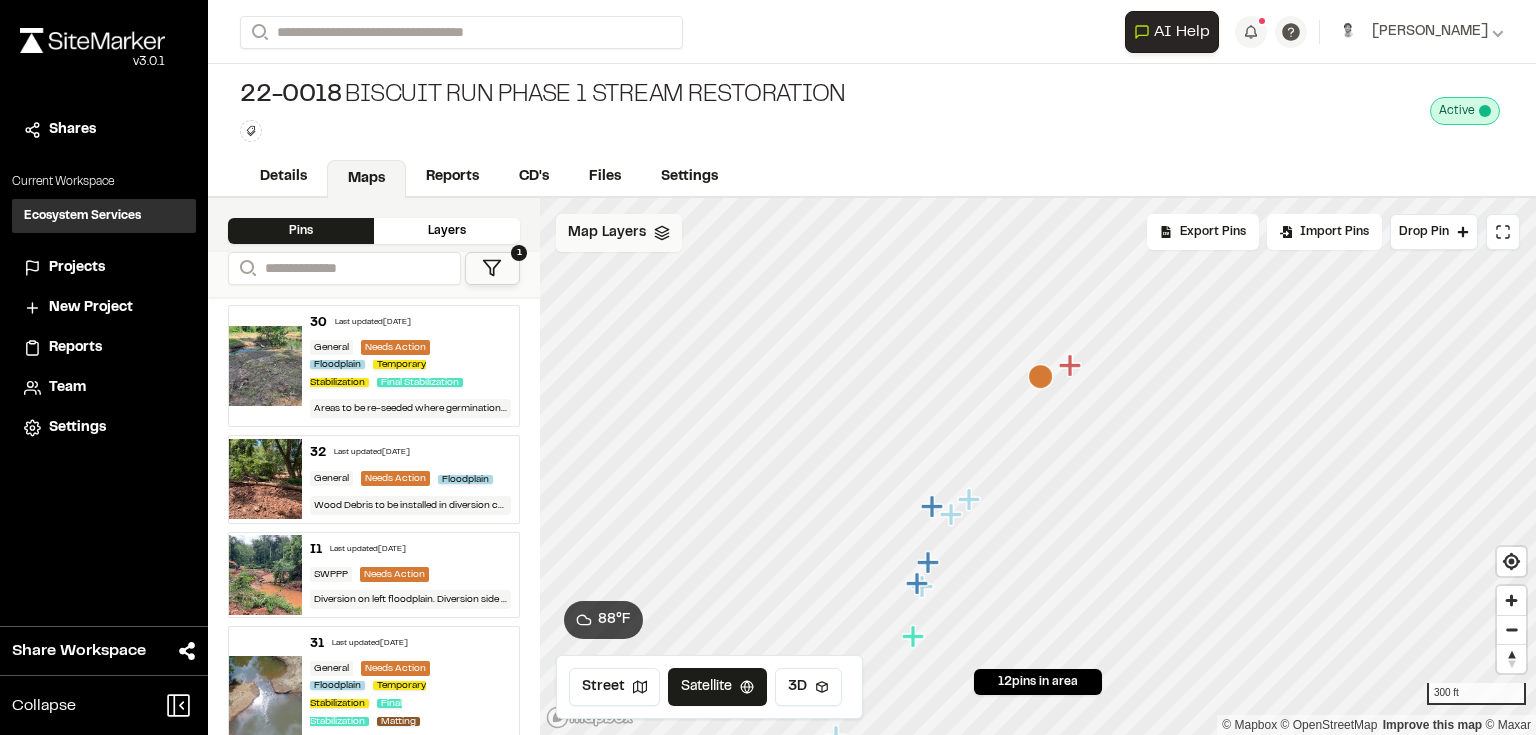 click 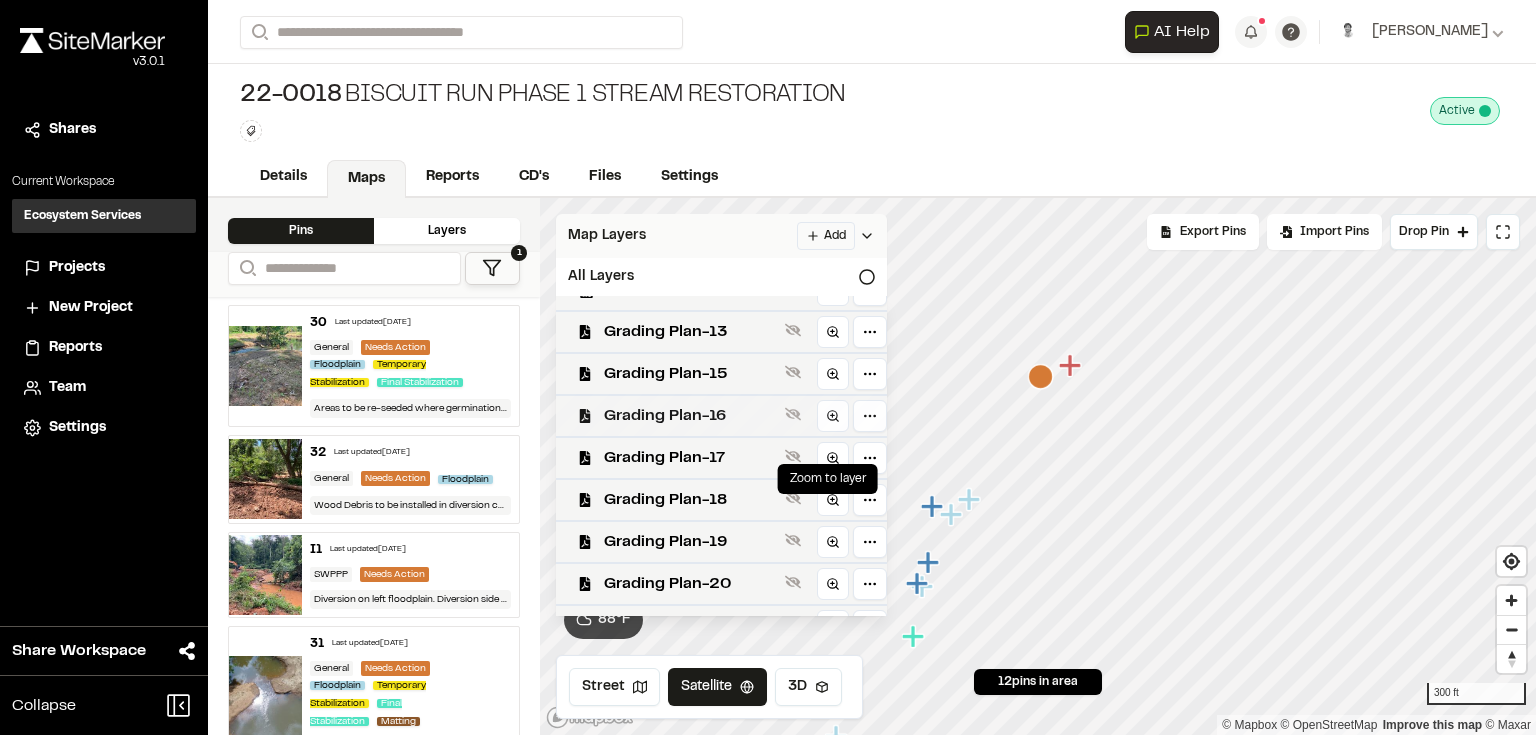 scroll, scrollTop: 0, scrollLeft: 0, axis: both 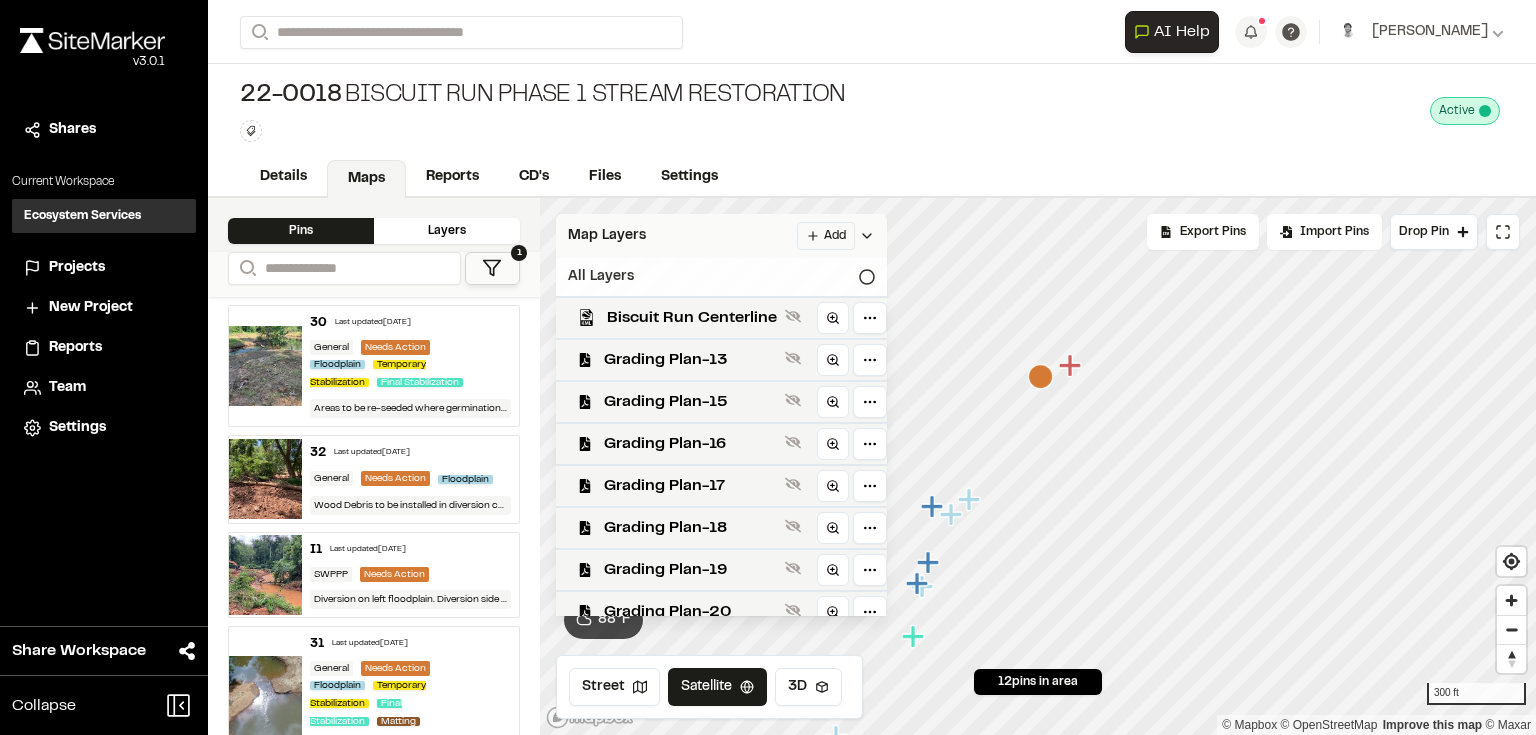 click 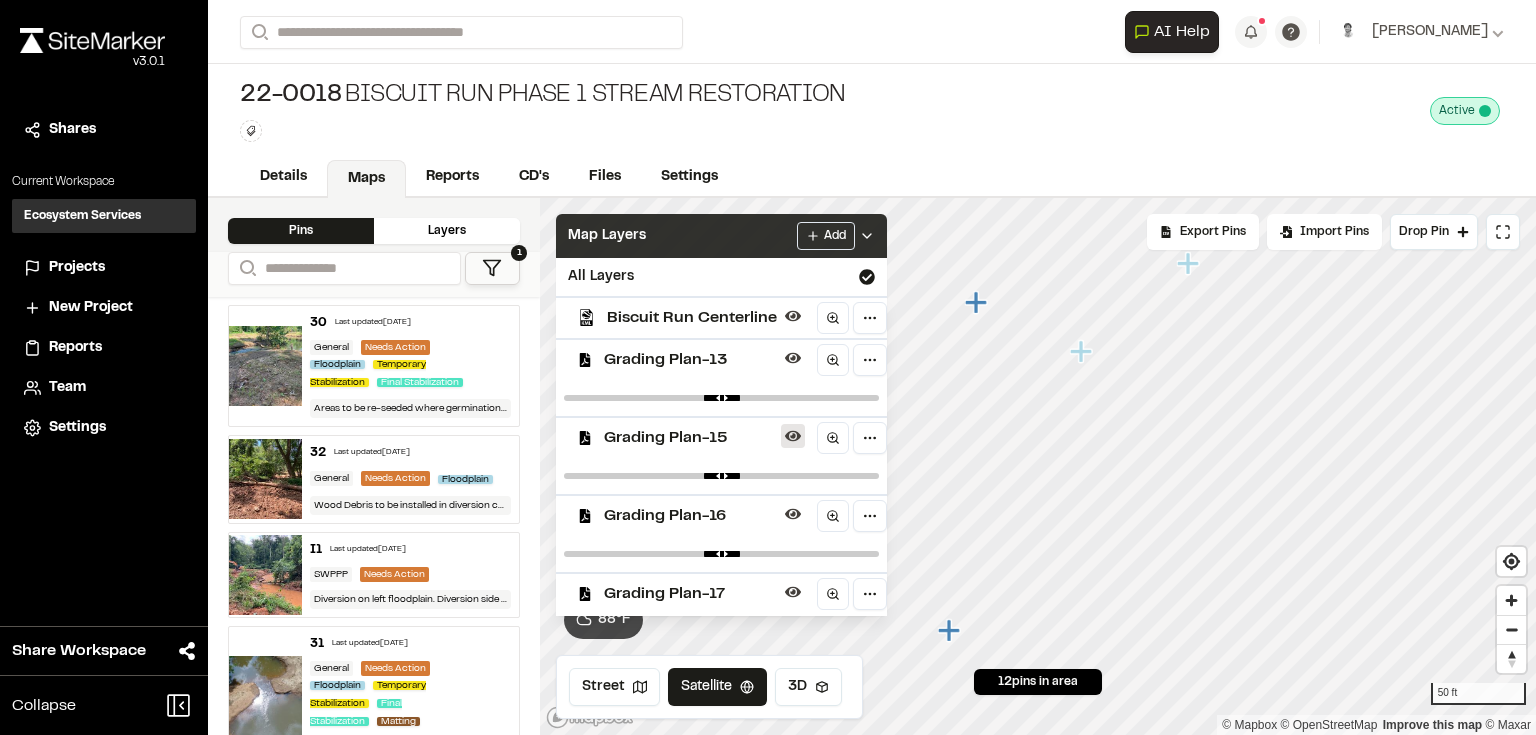 click 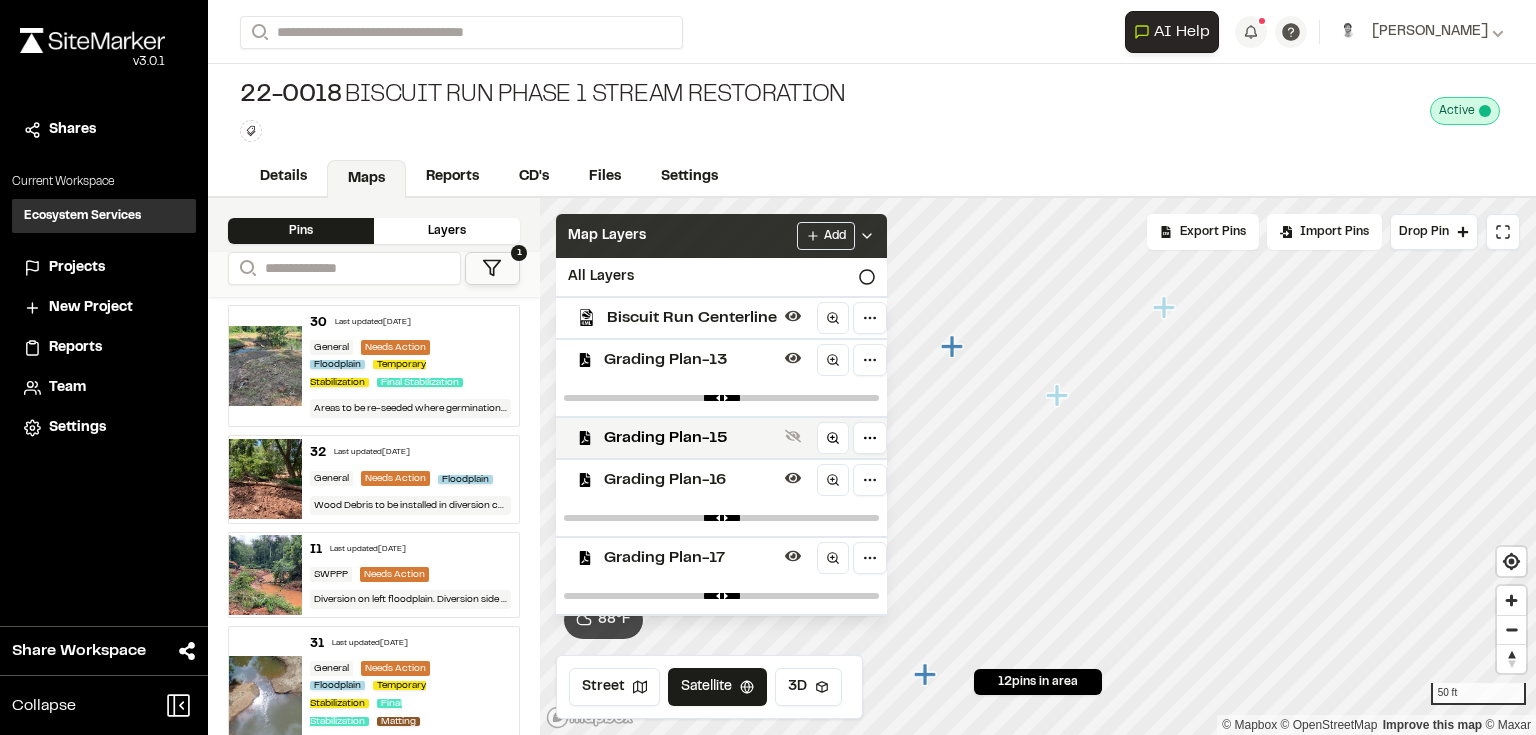 click 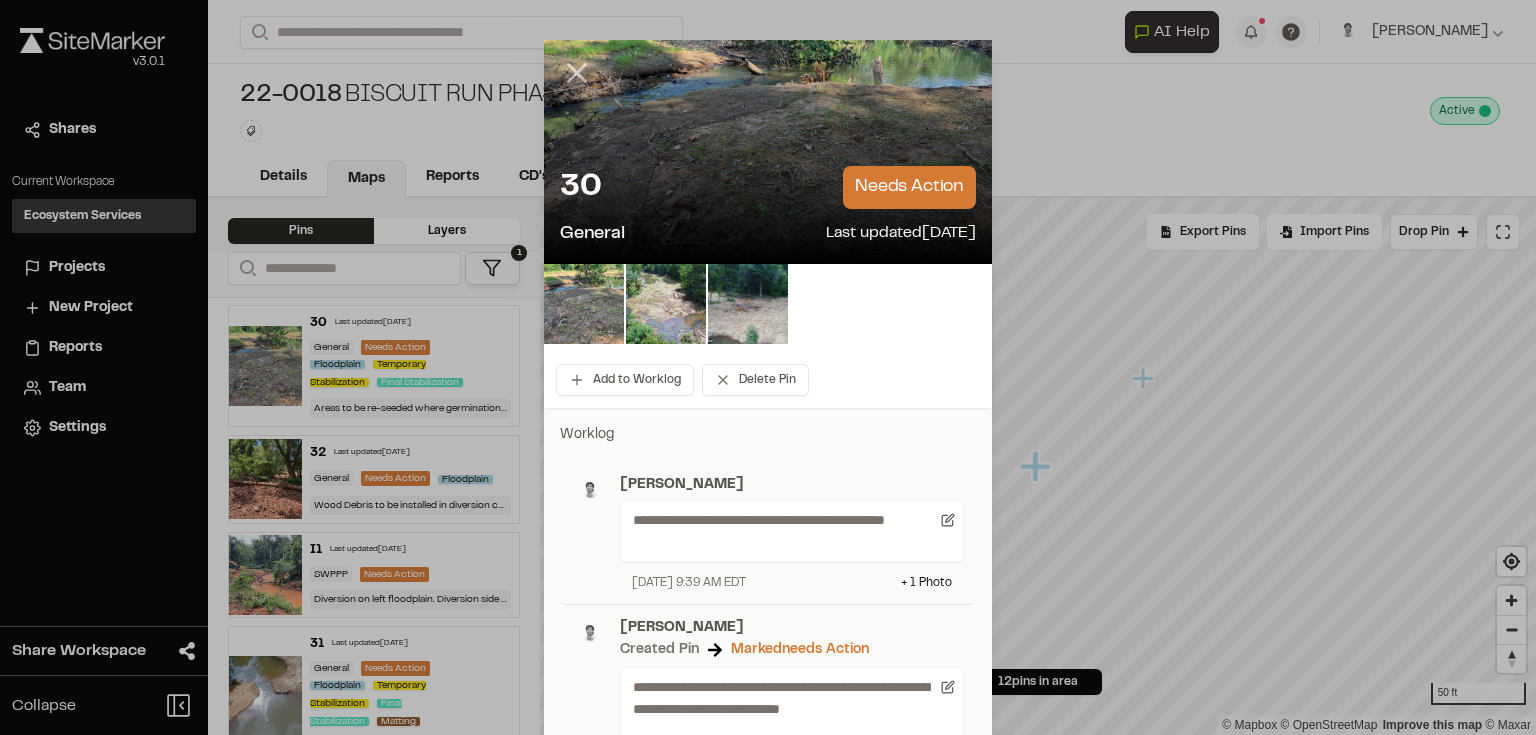click 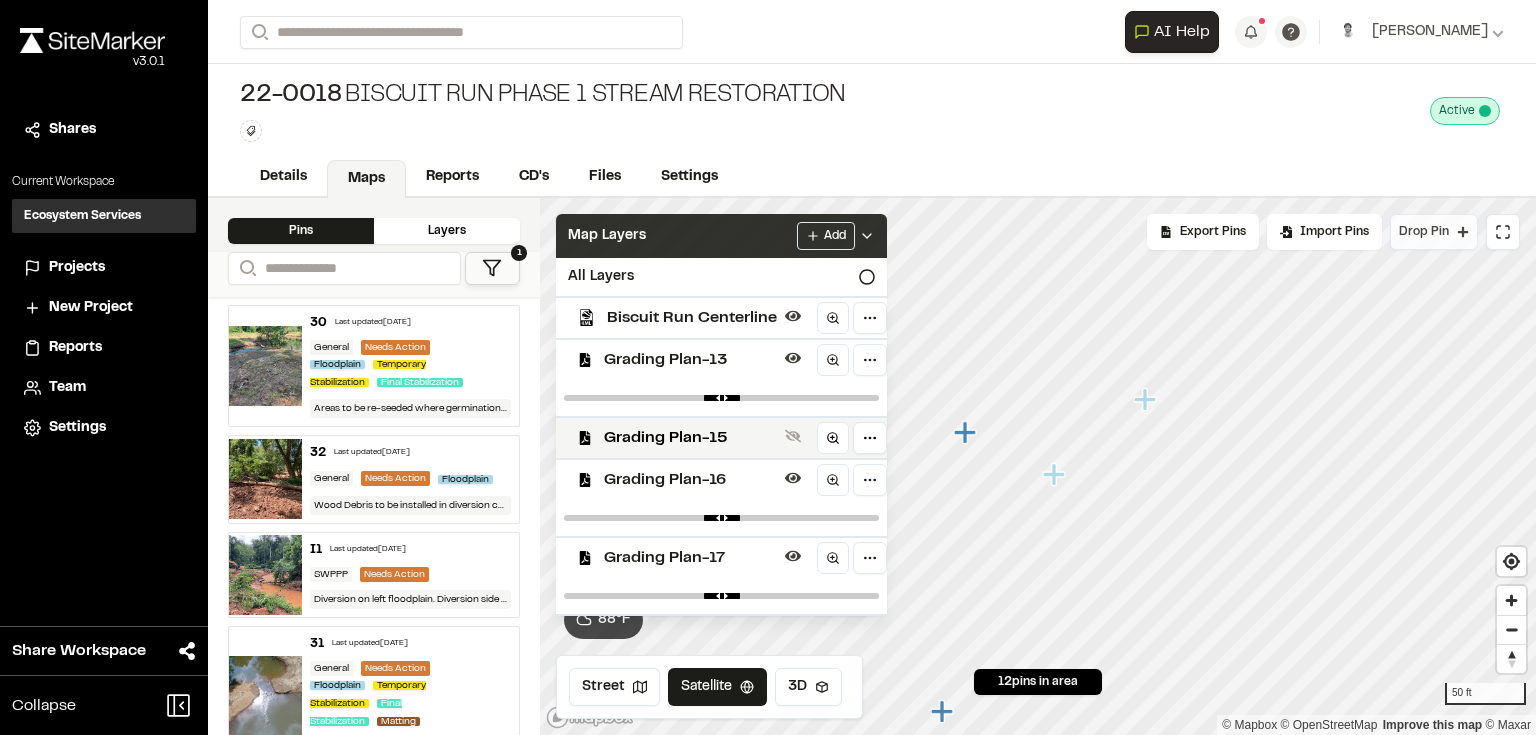 click on "Drop Pin" at bounding box center (1424, 232) 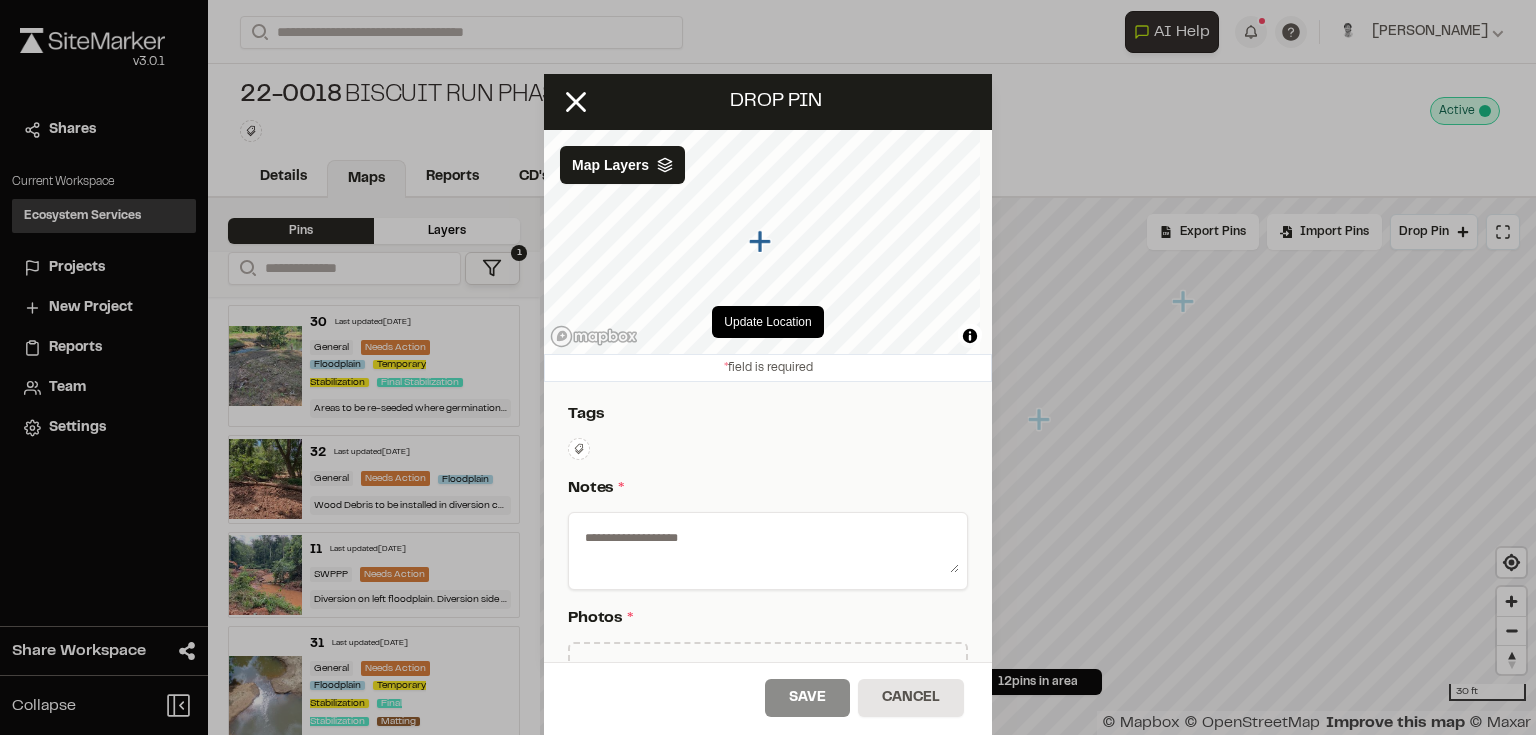 click at bounding box center [768, 547] 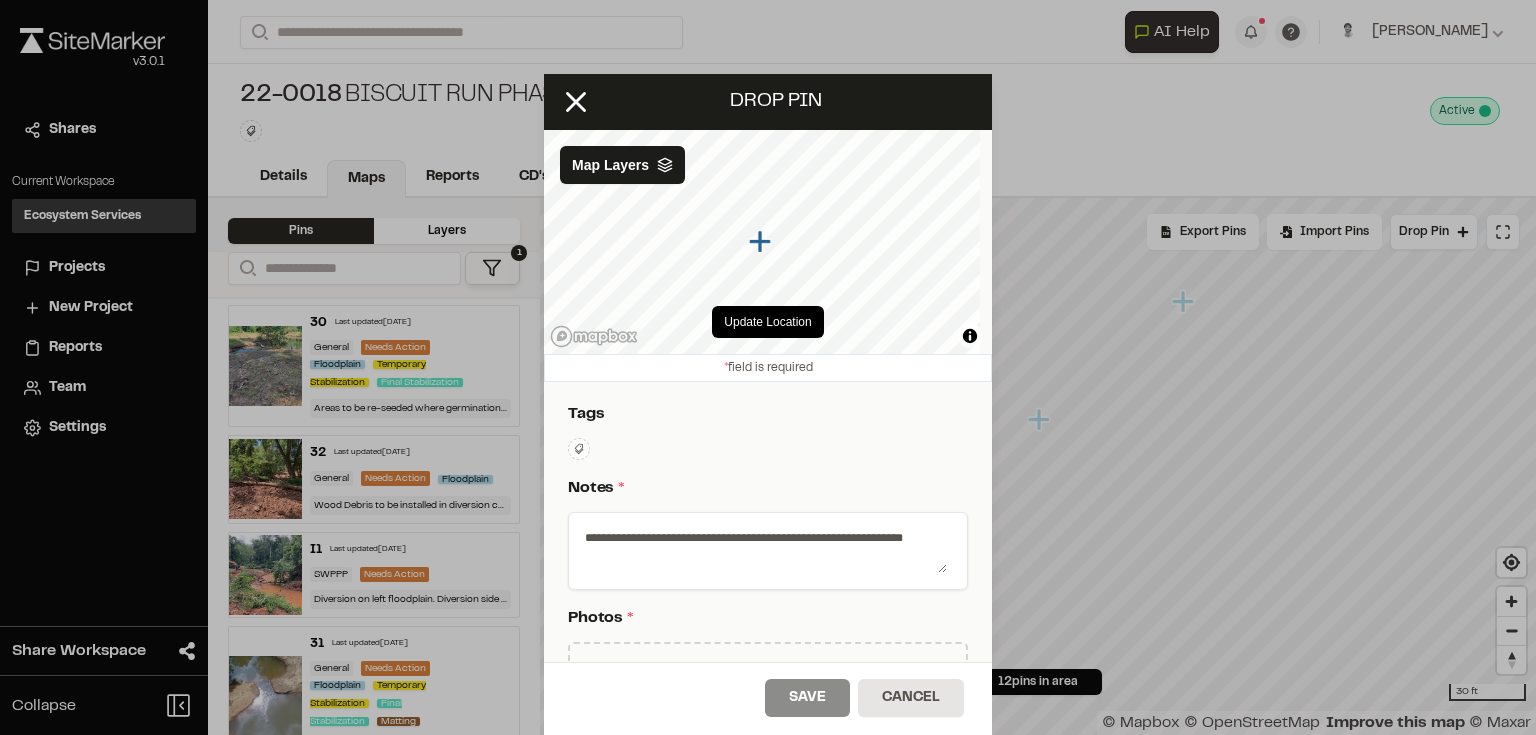 click on "**********" at bounding box center [762, 547] 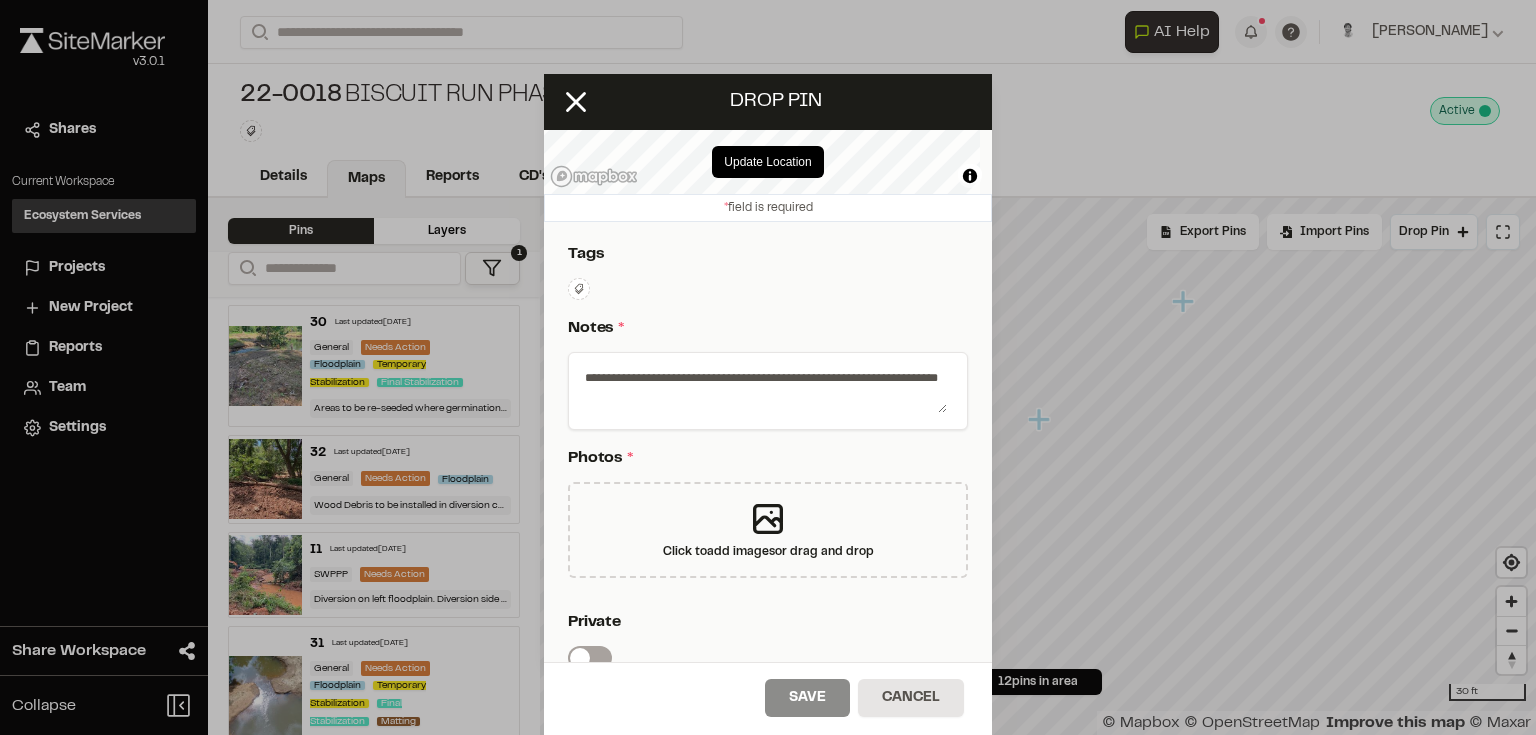 scroll, scrollTop: 320, scrollLeft: 0, axis: vertical 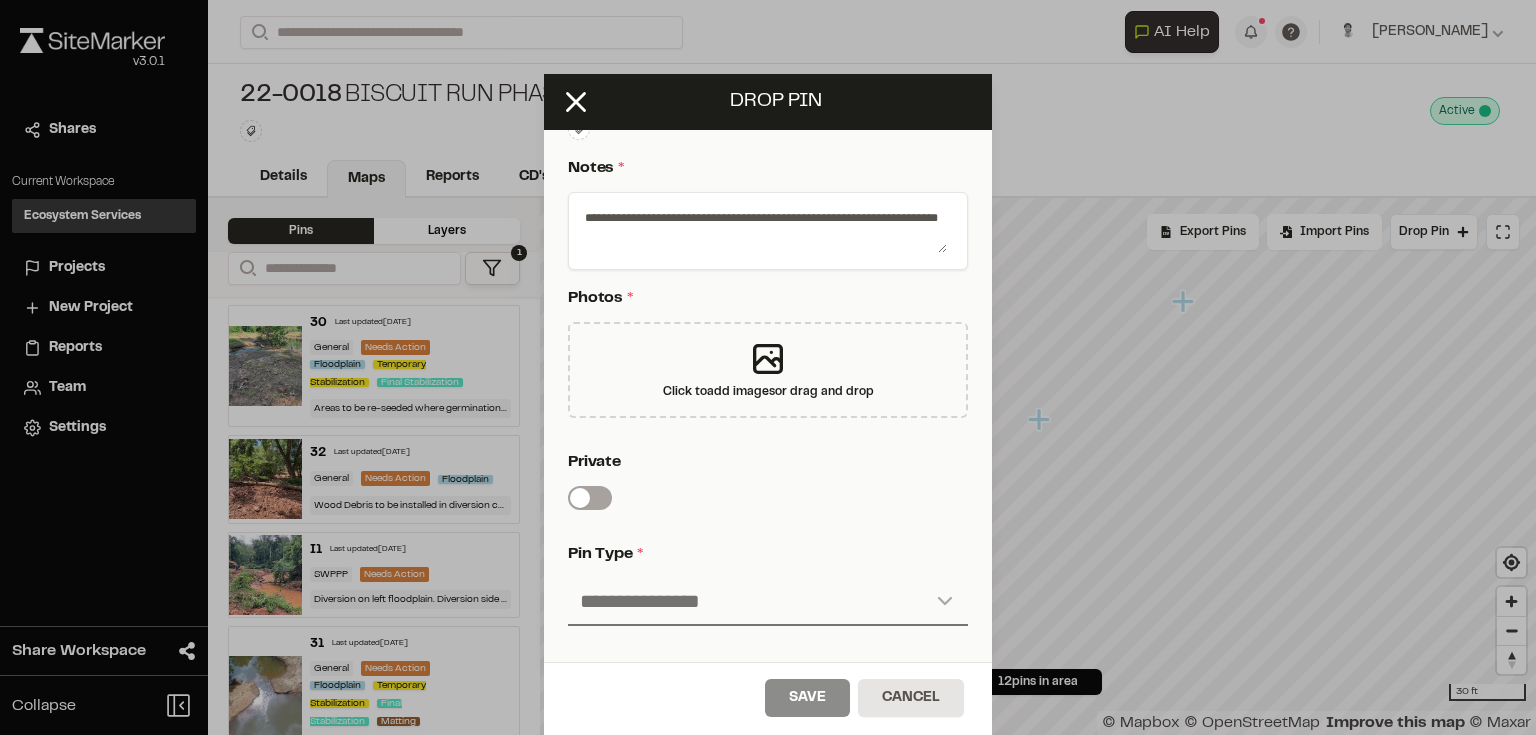 type on "**********" 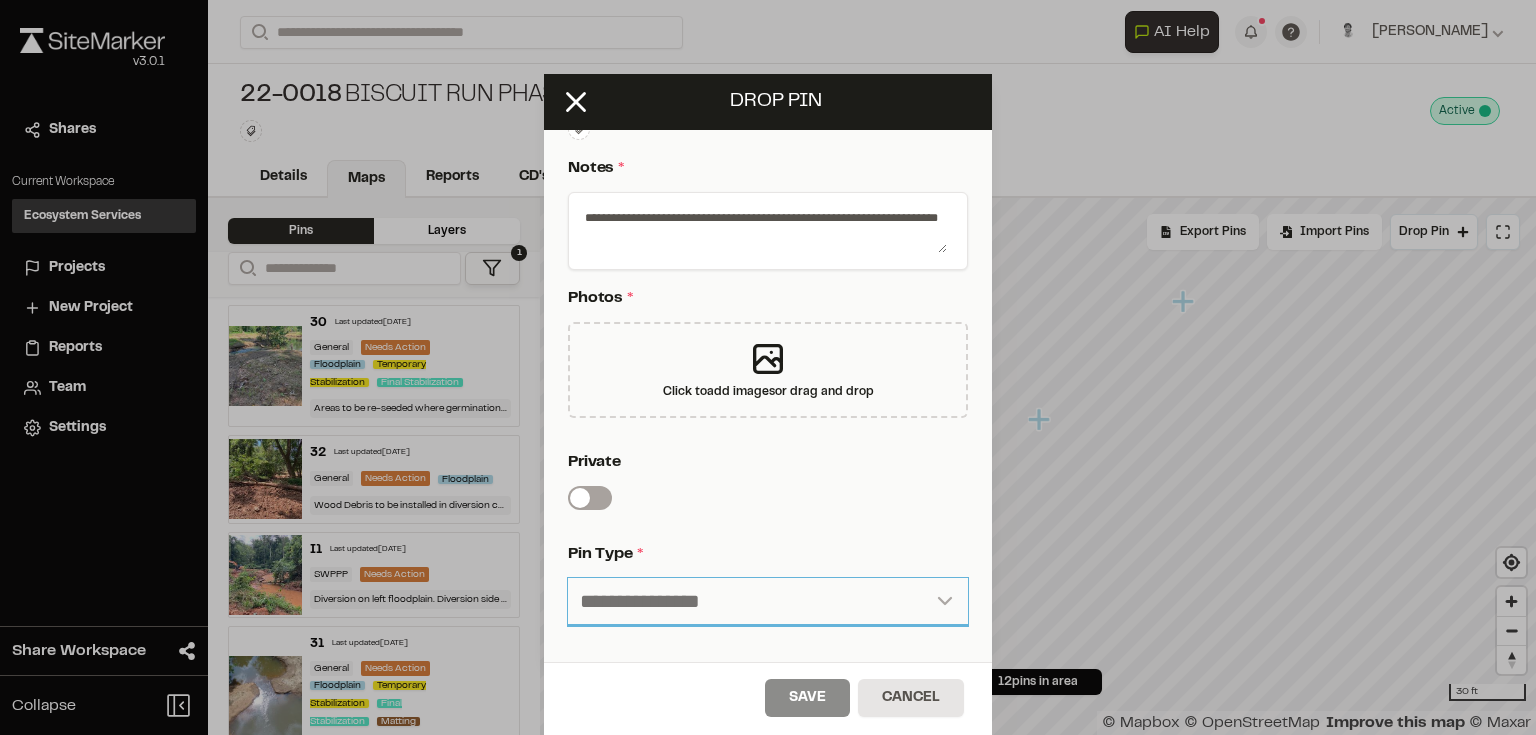 click on "**********" at bounding box center [768, 602] 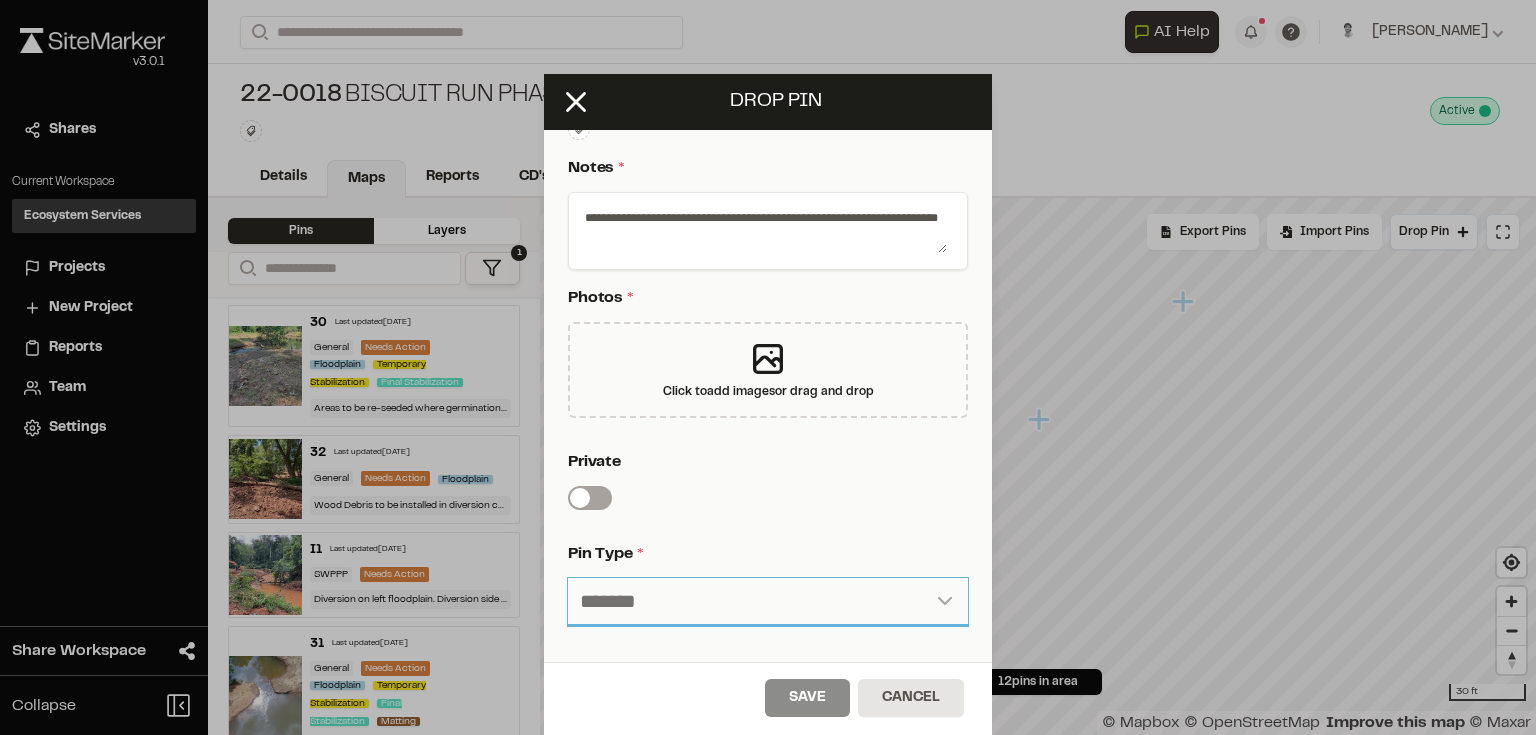 click on "**********" at bounding box center [768, 602] 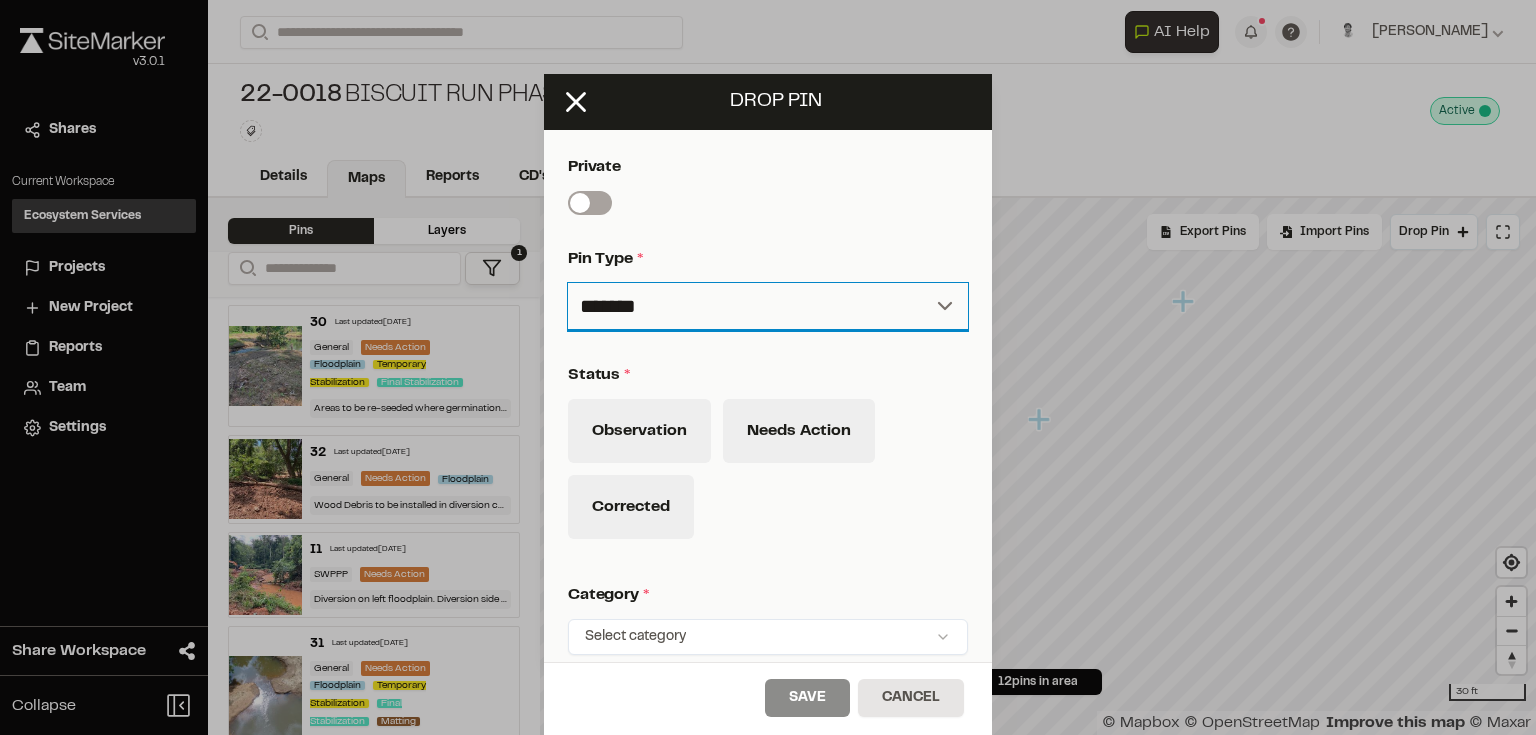 scroll, scrollTop: 640, scrollLeft: 0, axis: vertical 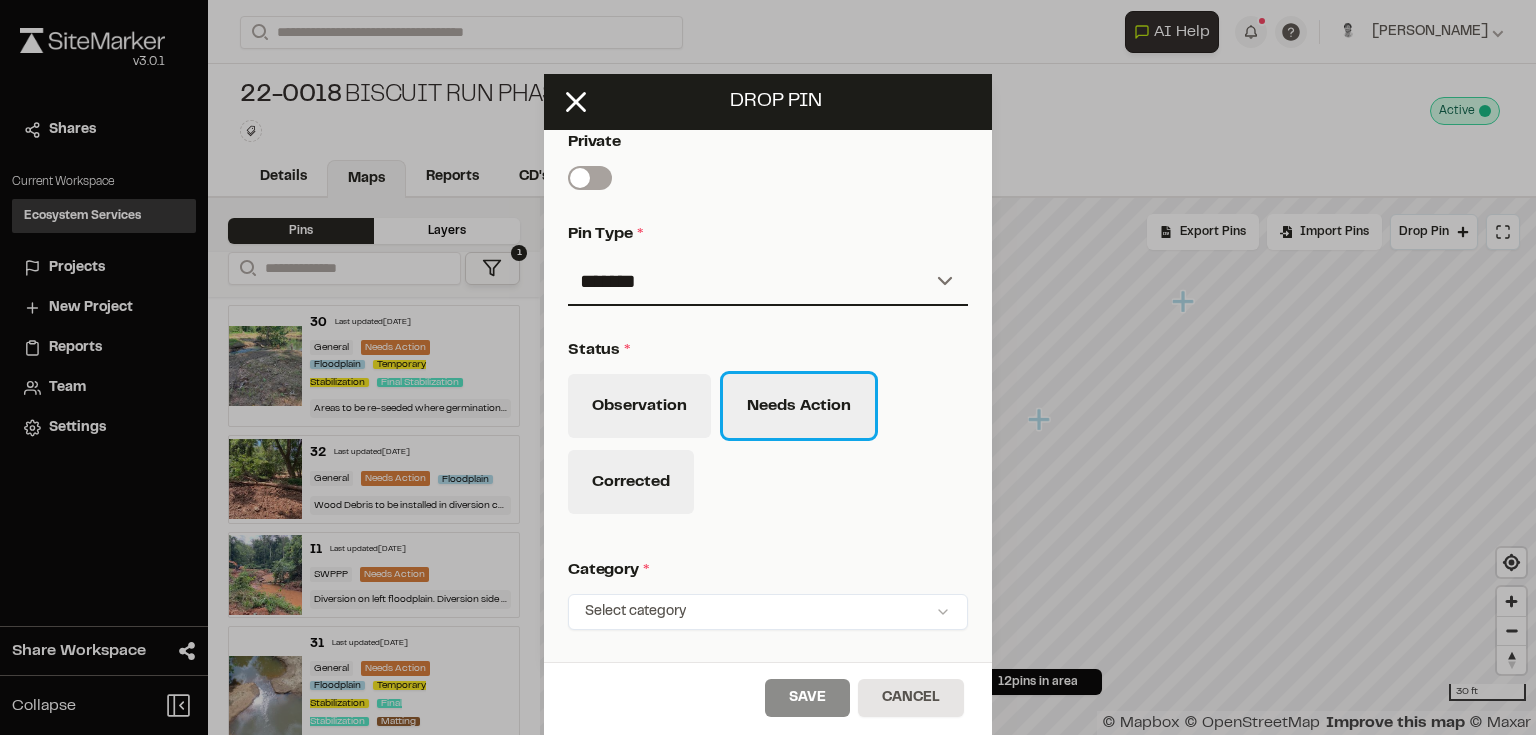 click on "Needs Action" at bounding box center (799, 406) 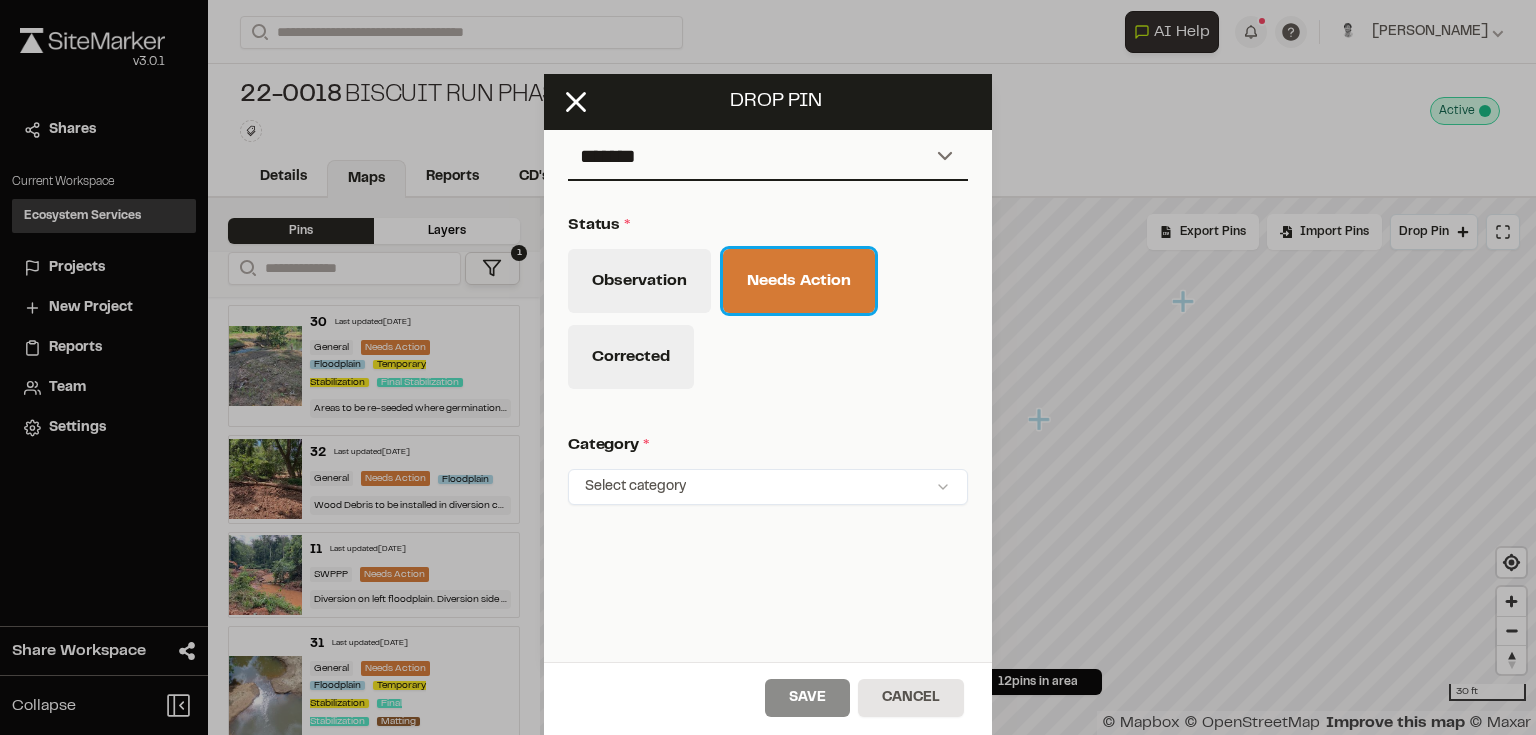 scroll, scrollTop: 800, scrollLeft: 0, axis: vertical 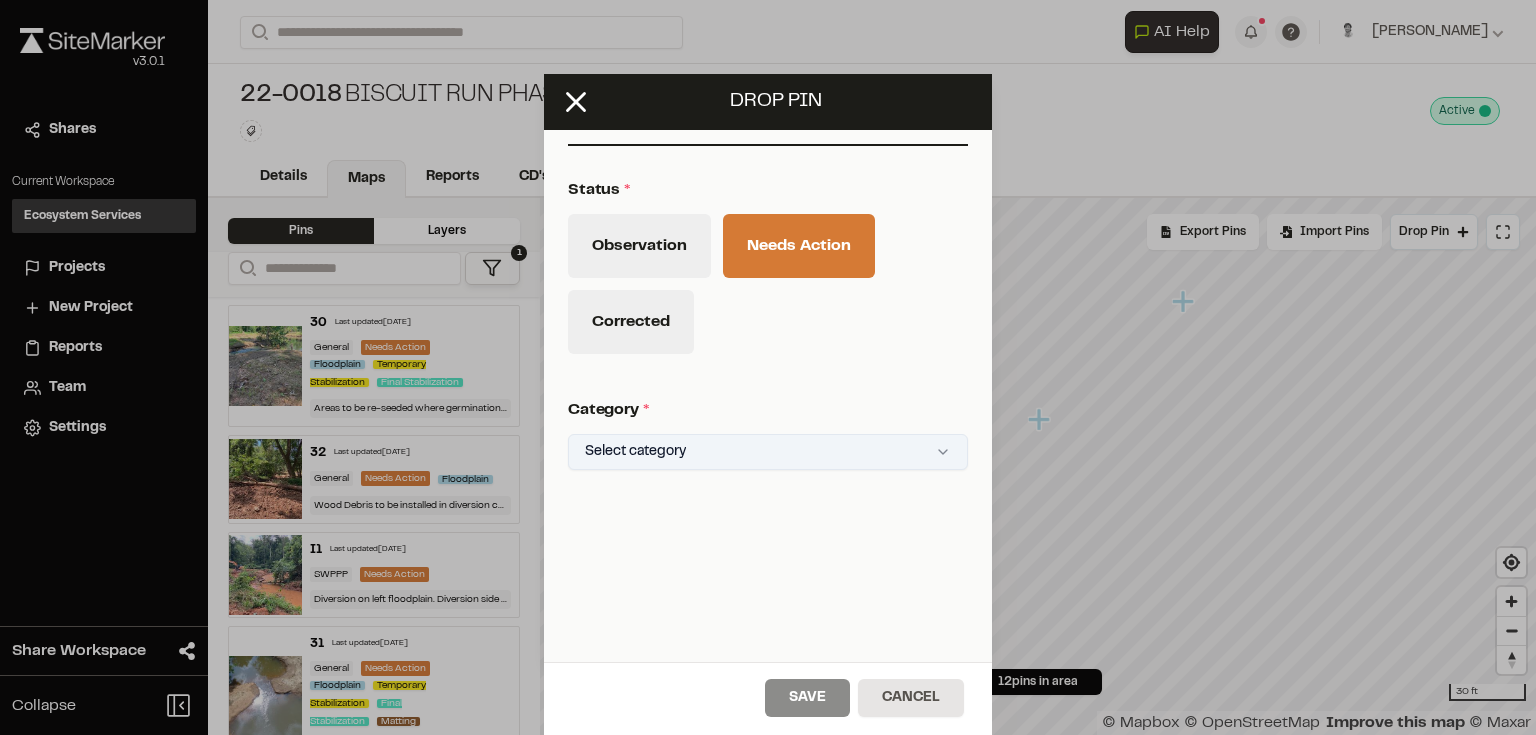 click on "**********" at bounding box center (768, 367) 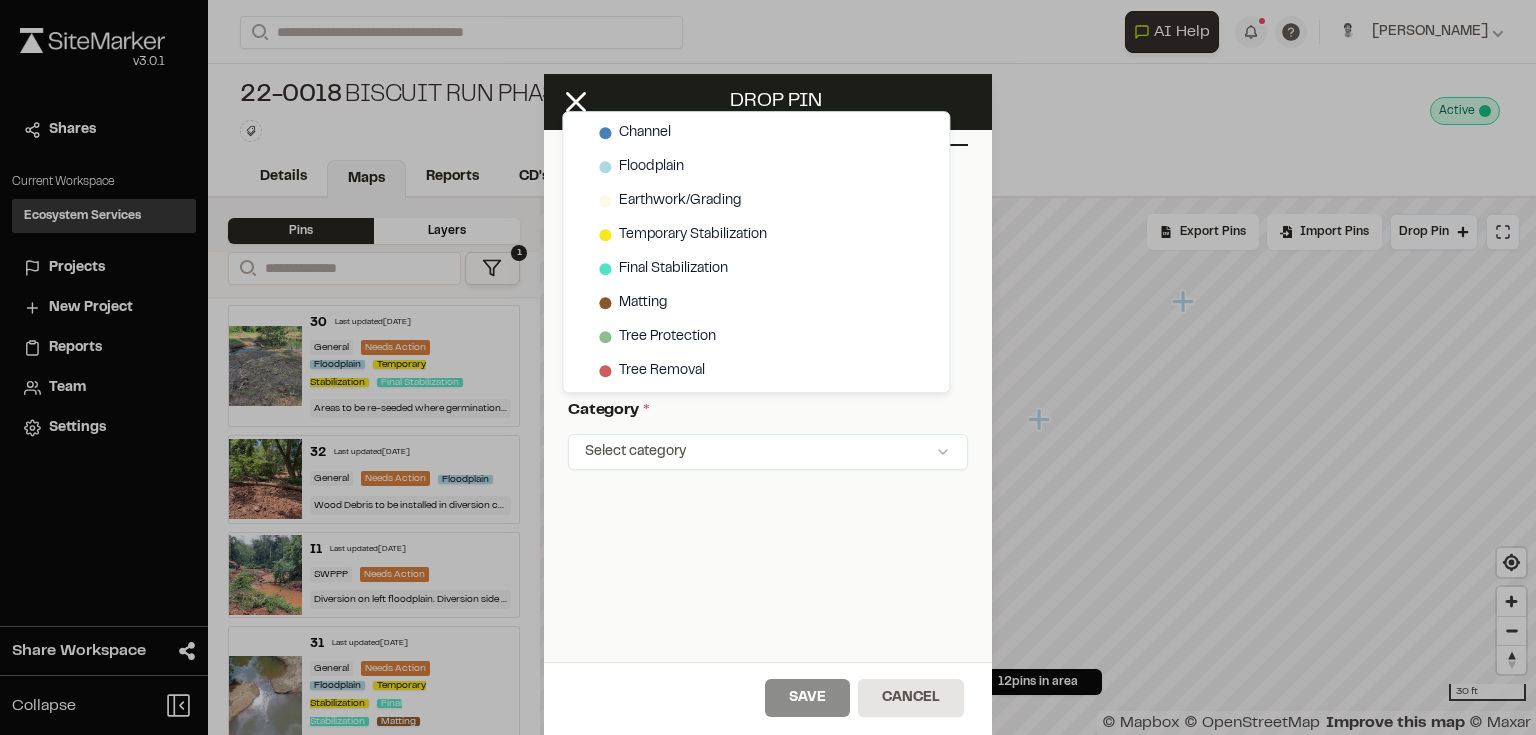 click on "**********" at bounding box center [768, 367] 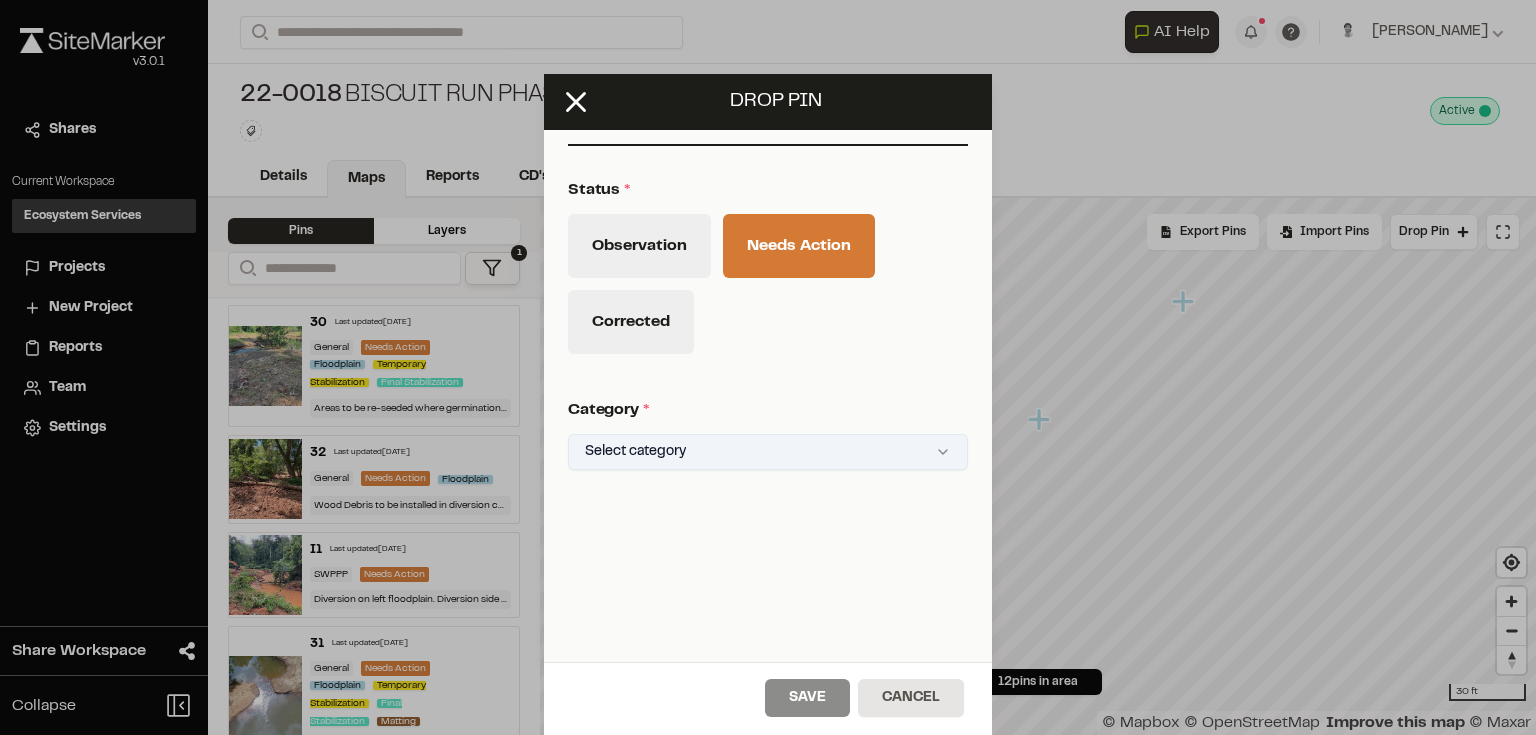 click on "**********" at bounding box center [768, 367] 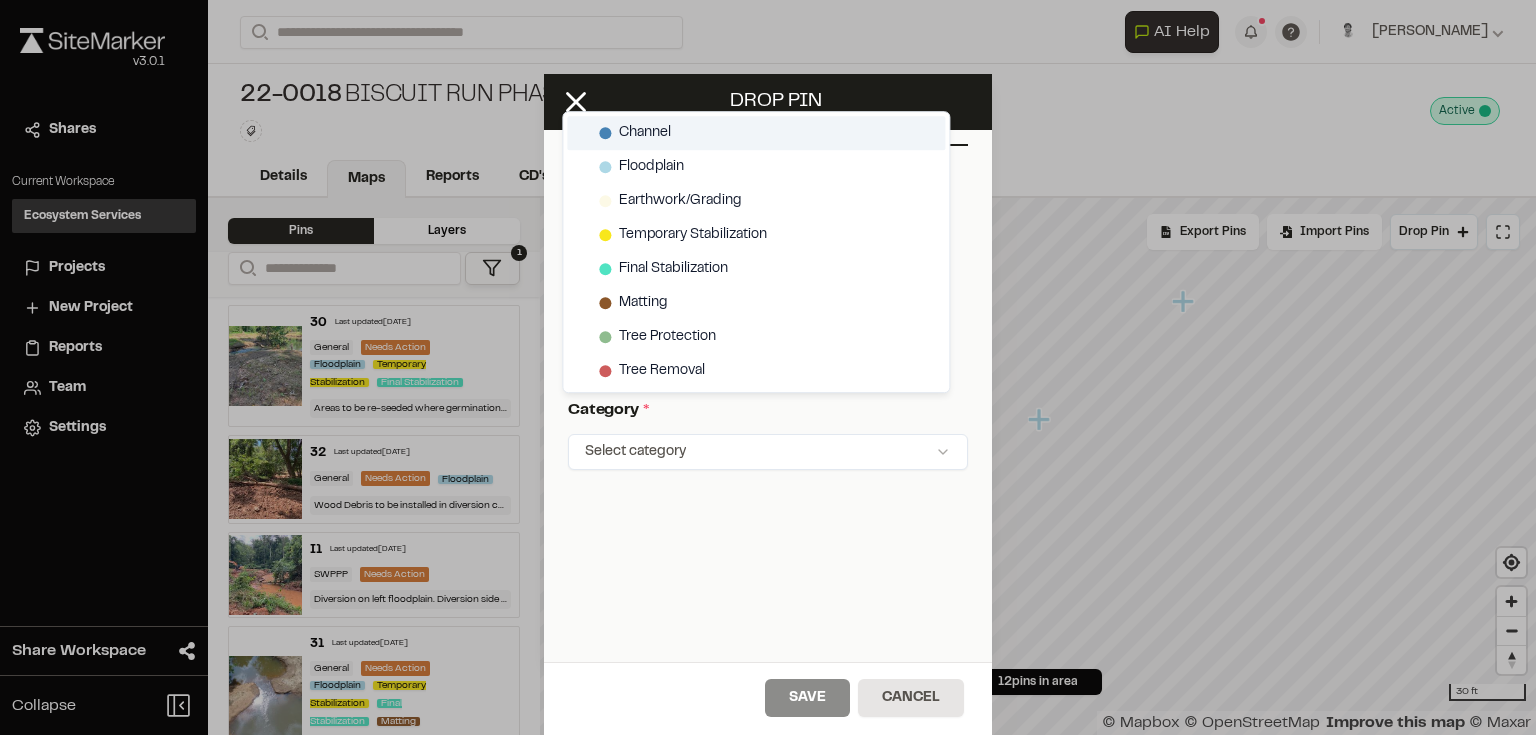 click on "Channel" at bounding box center (645, 133) 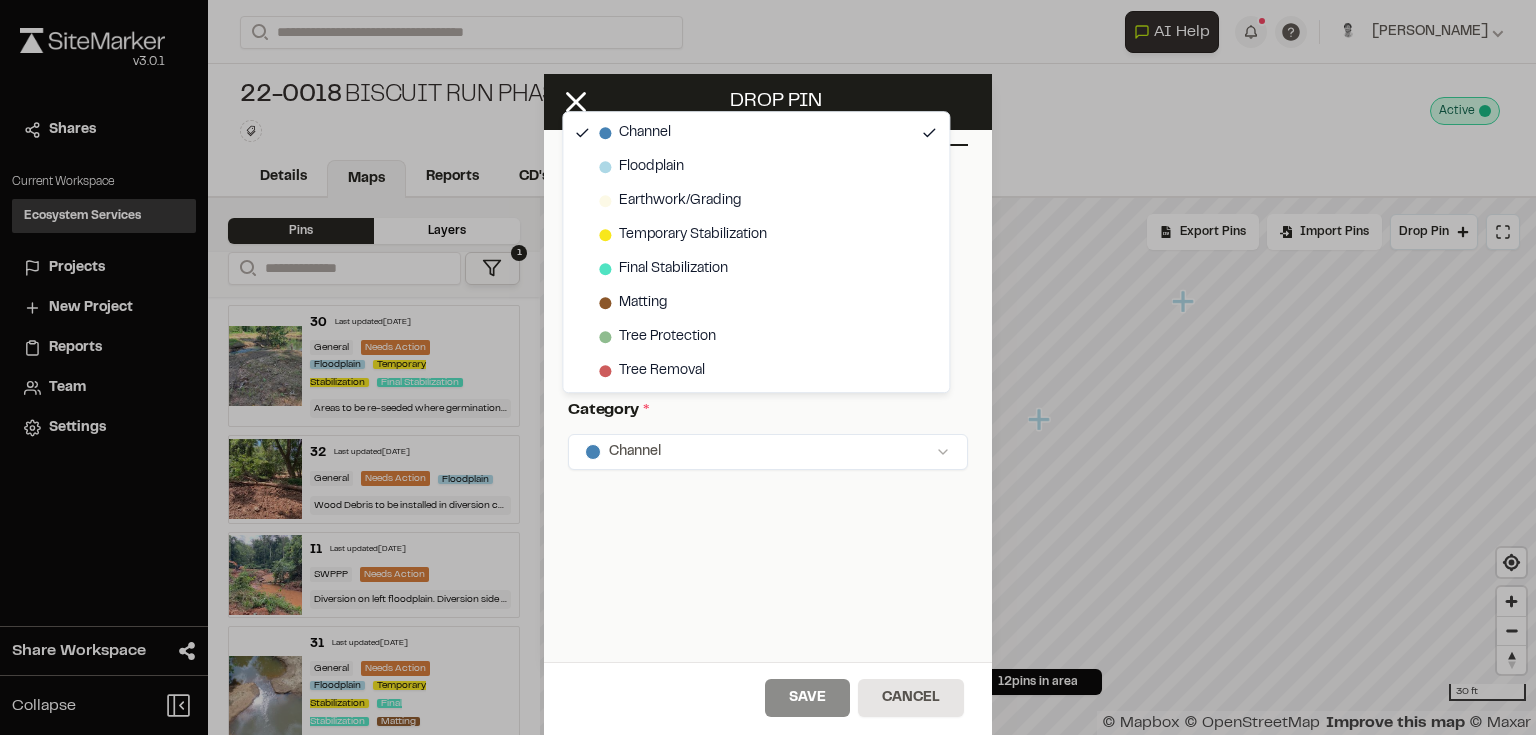 click on "**********" at bounding box center (768, 367) 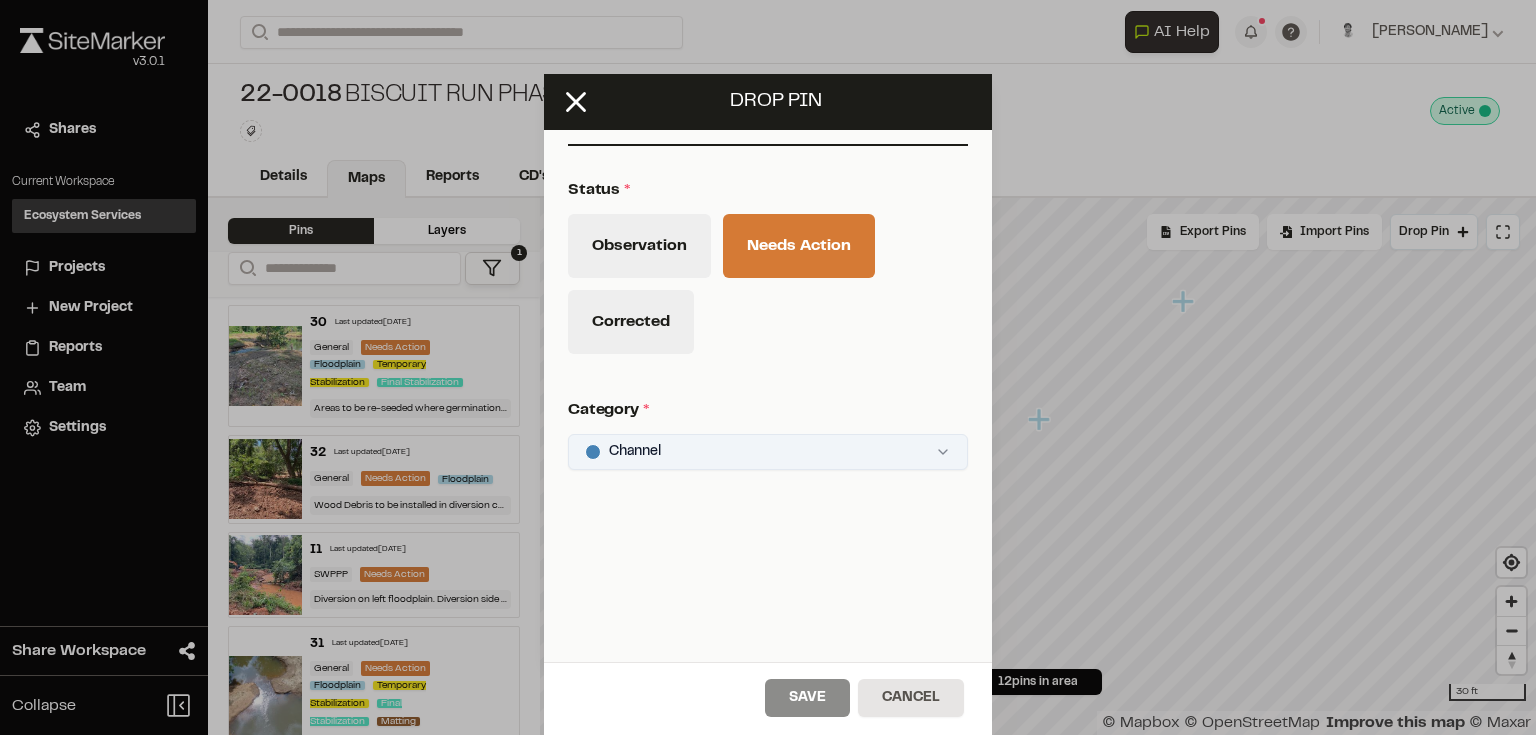click on "**********" at bounding box center (768, 367) 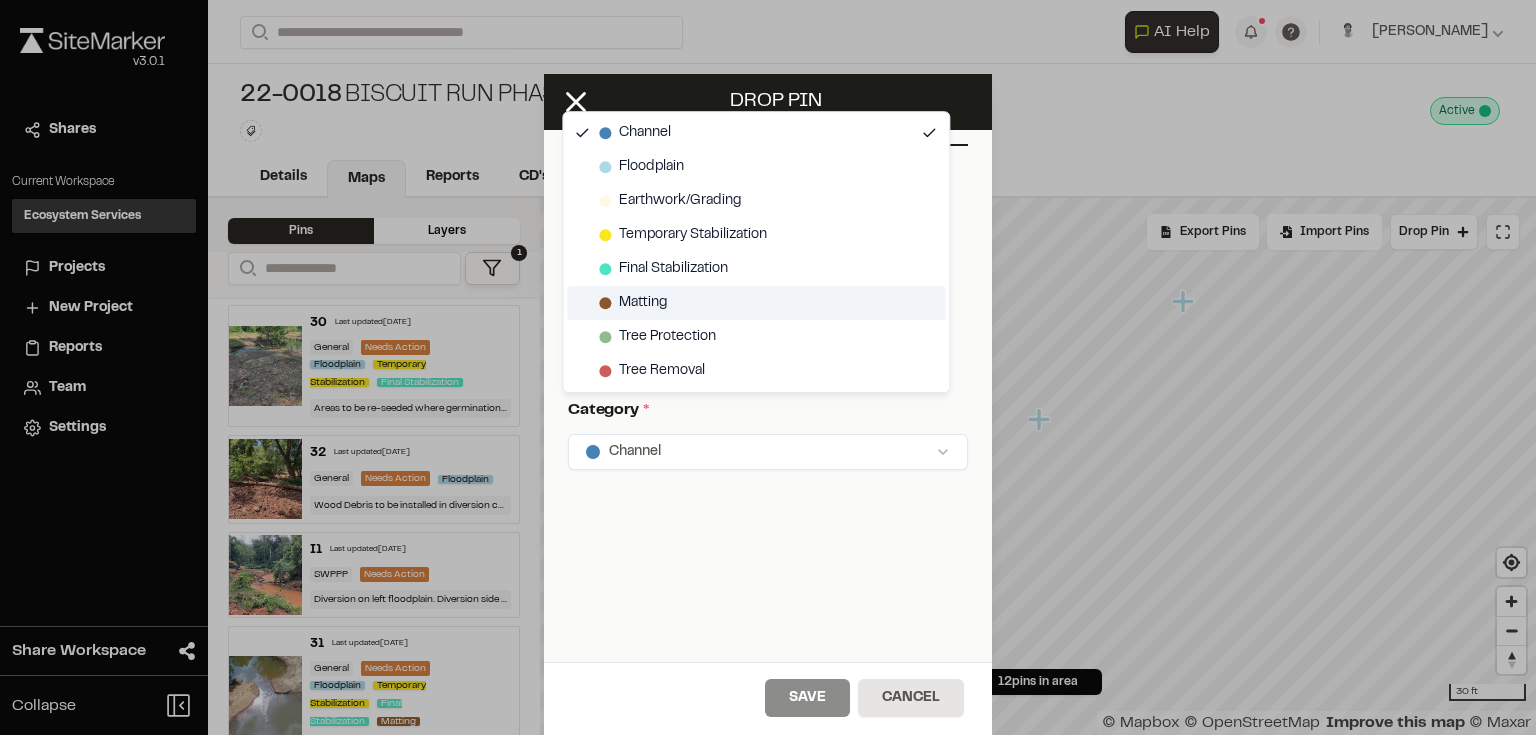 click on "Matting" at bounding box center [643, 303] 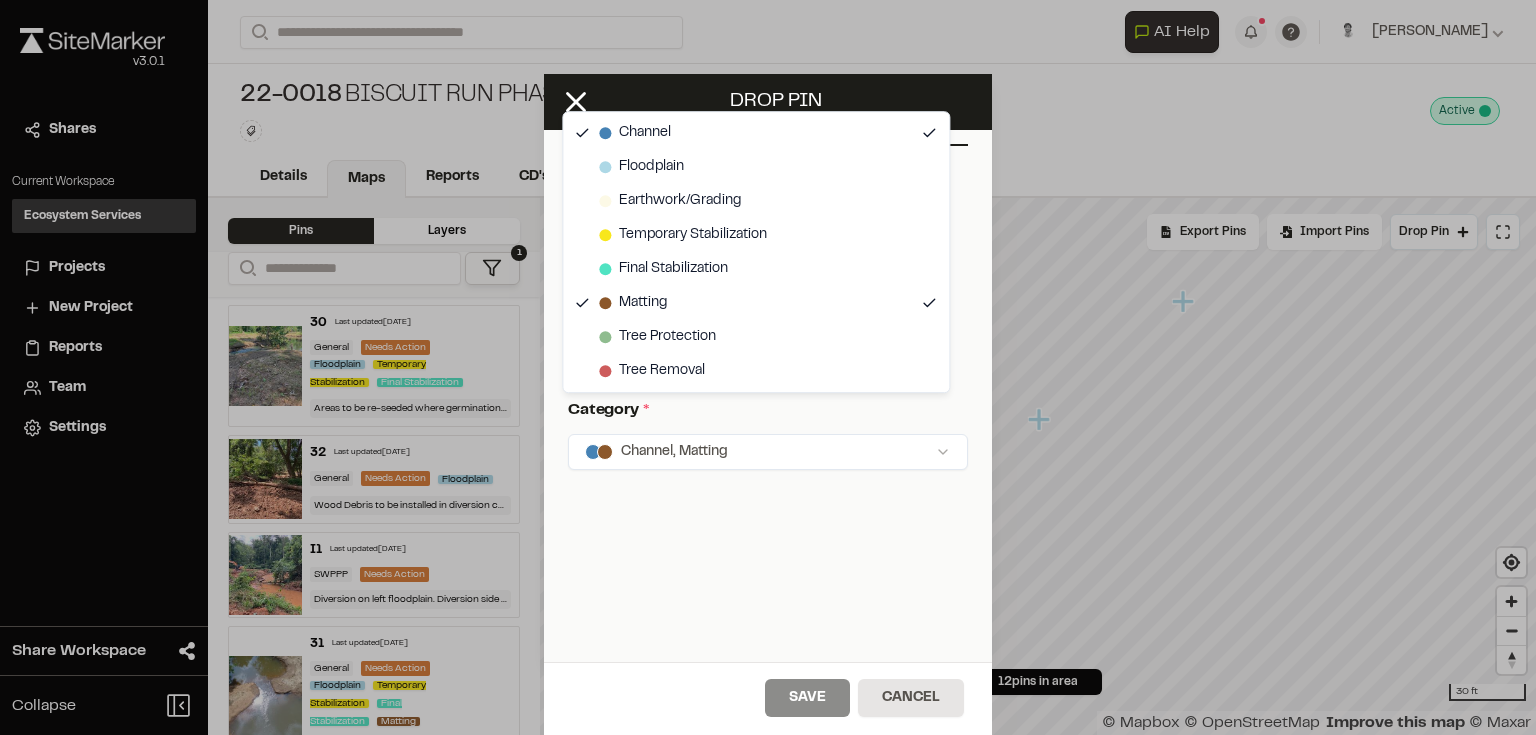 click on "**********" at bounding box center (768, 367) 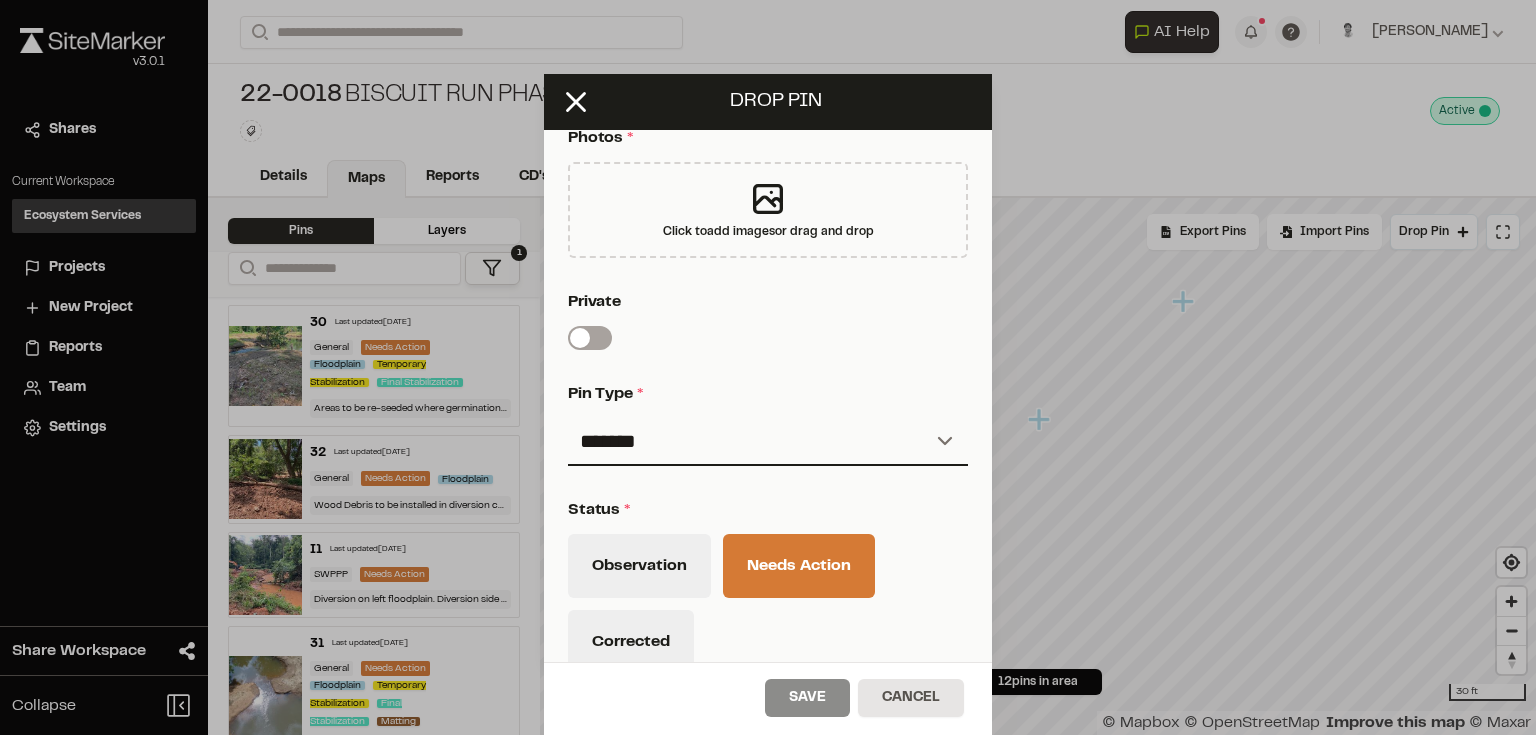 scroll, scrollTop: 320, scrollLeft: 0, axis: vertical 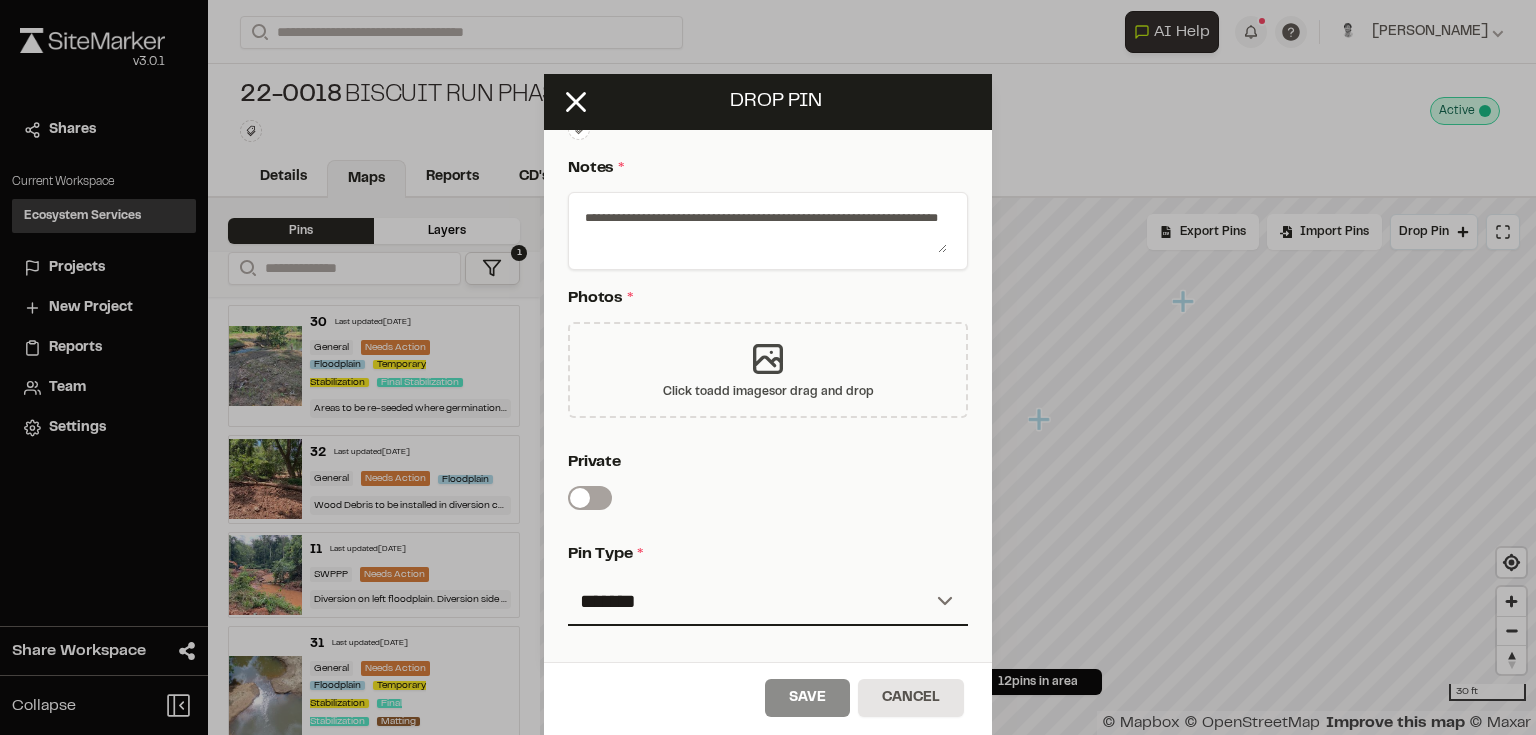 click 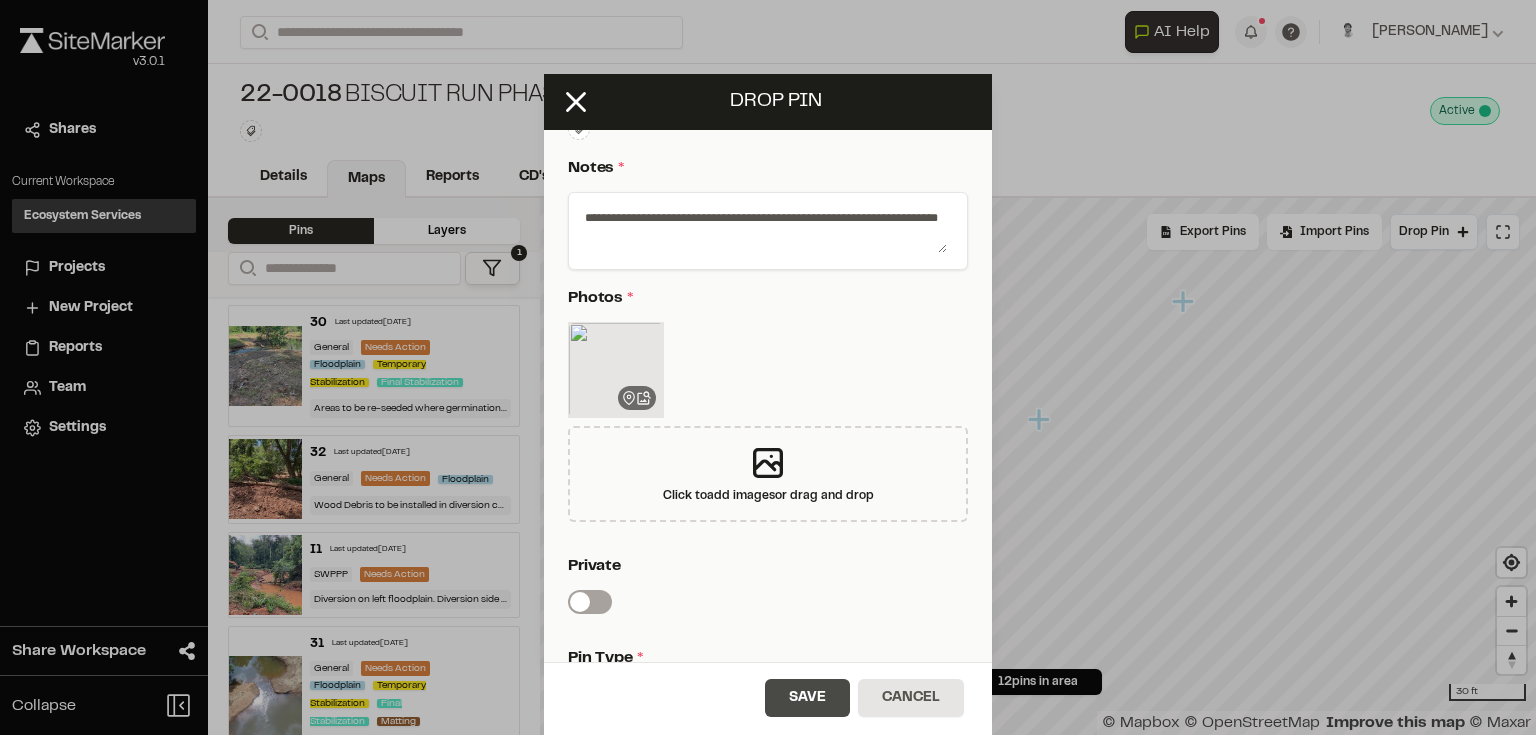 click on "Save" at bounding box center [807, 698] 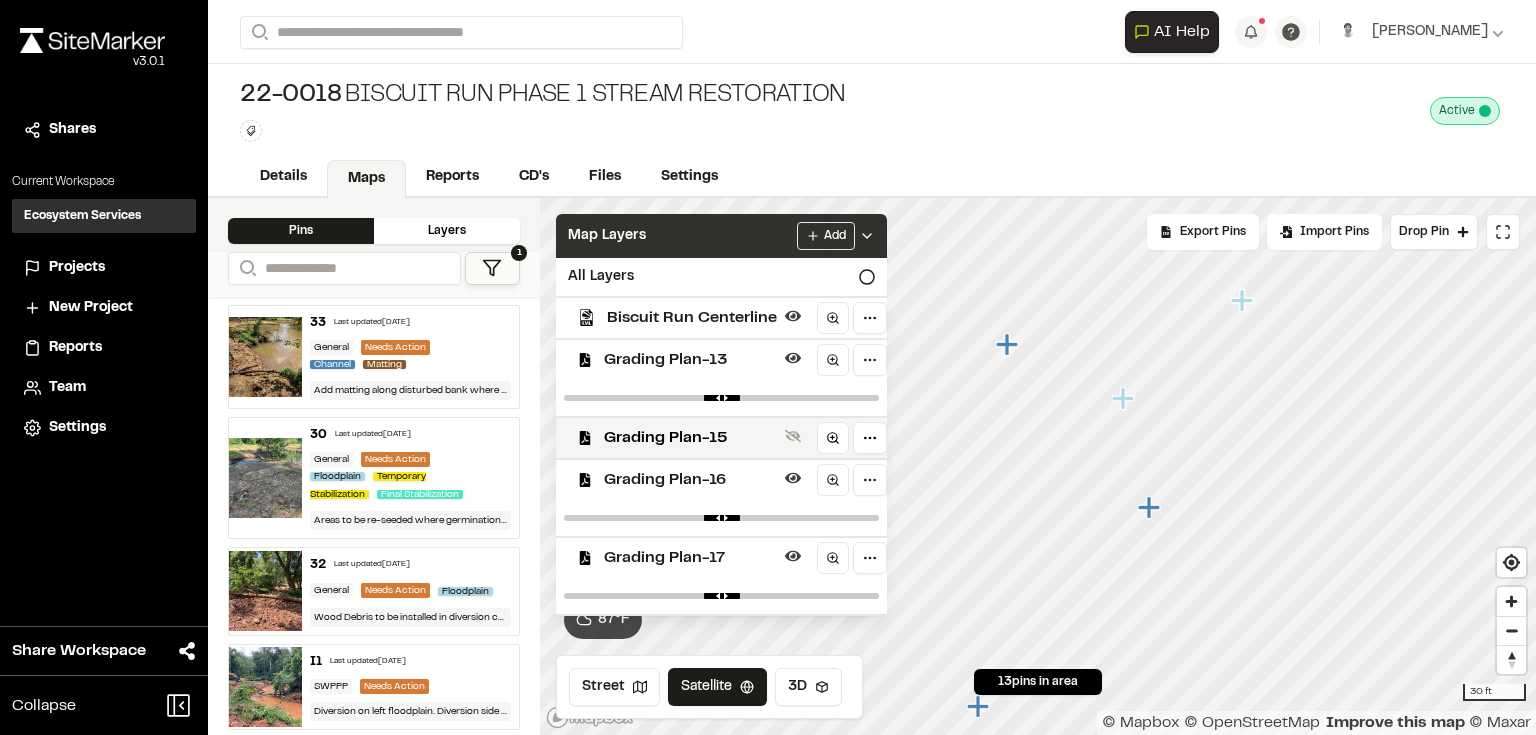 click 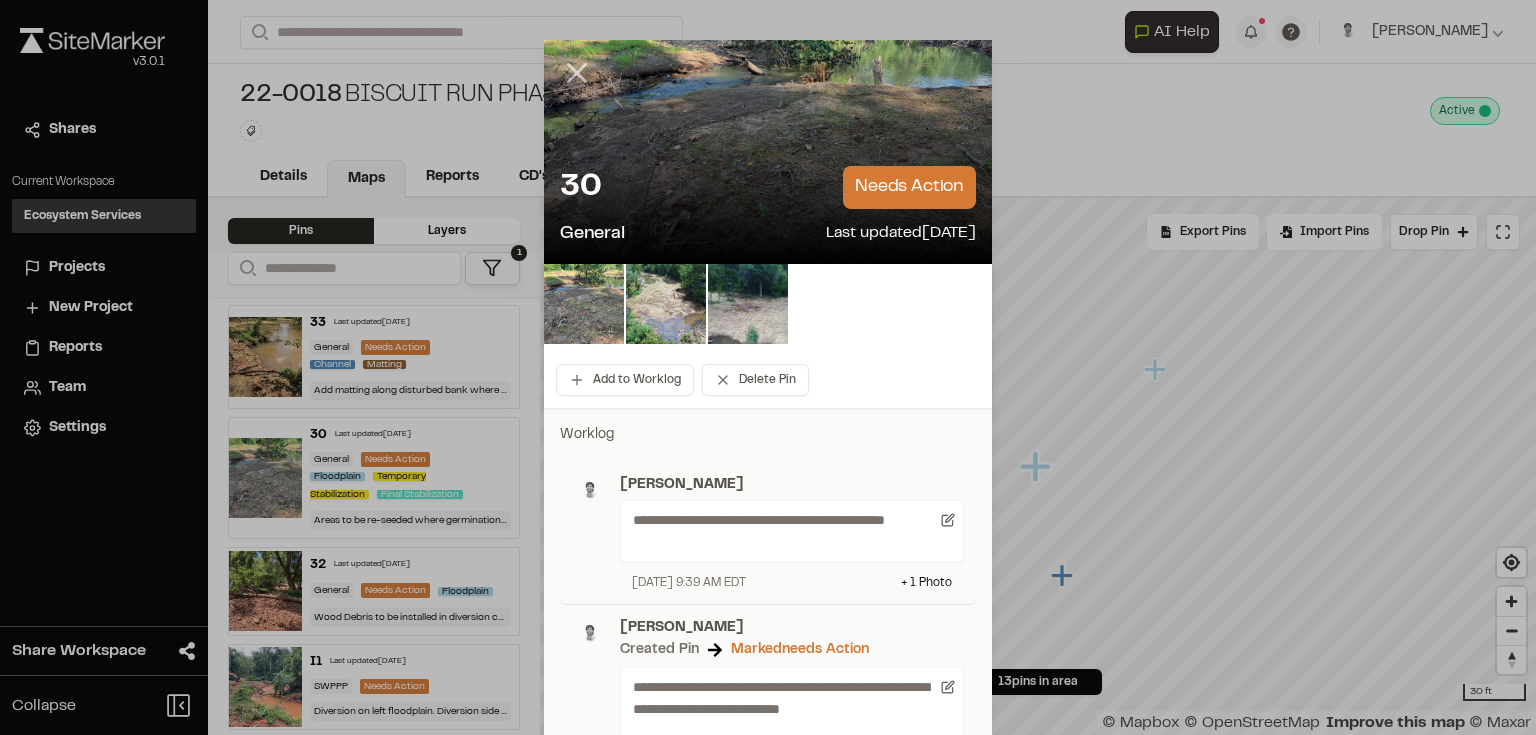 click 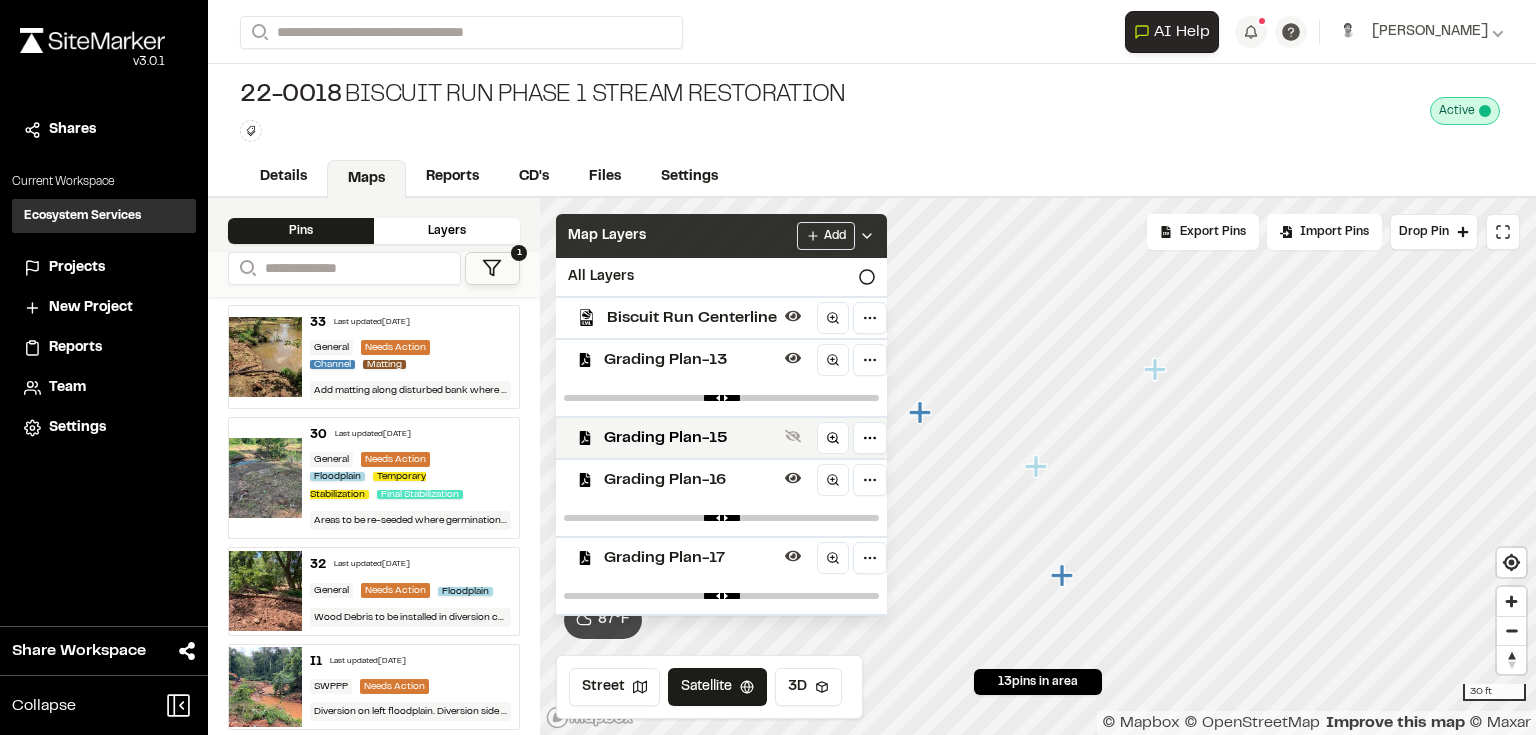 click 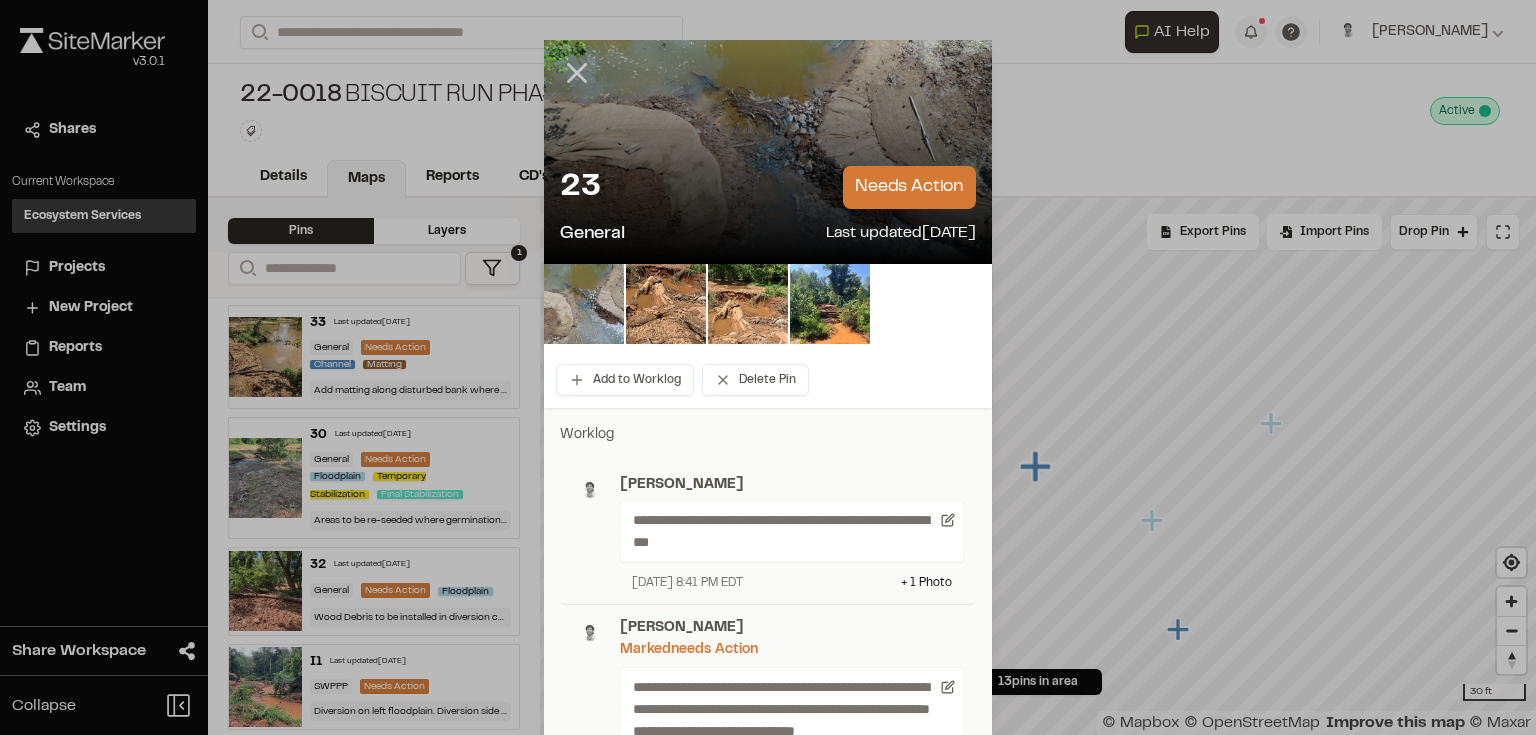 click 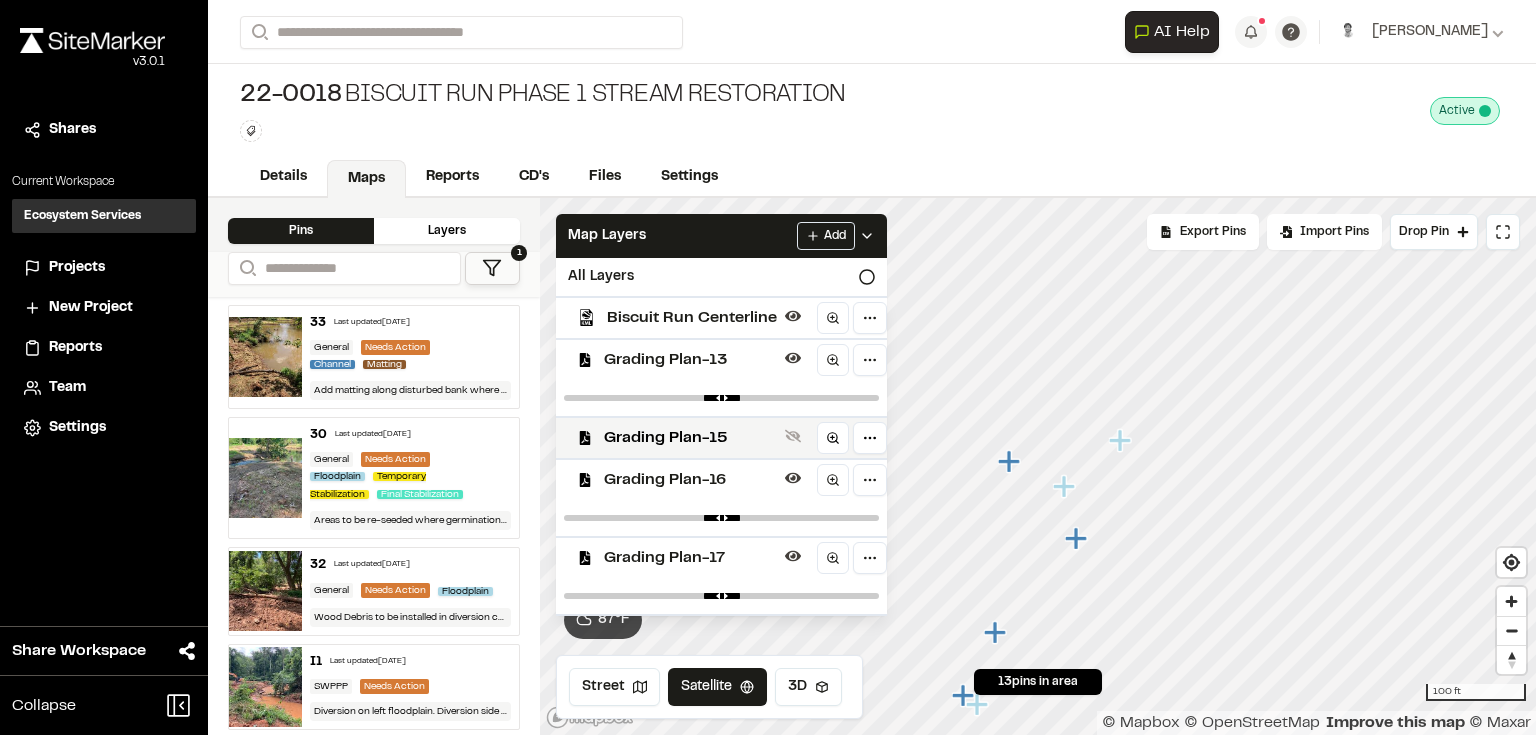 click on "1" at bounding box center [492, 268] 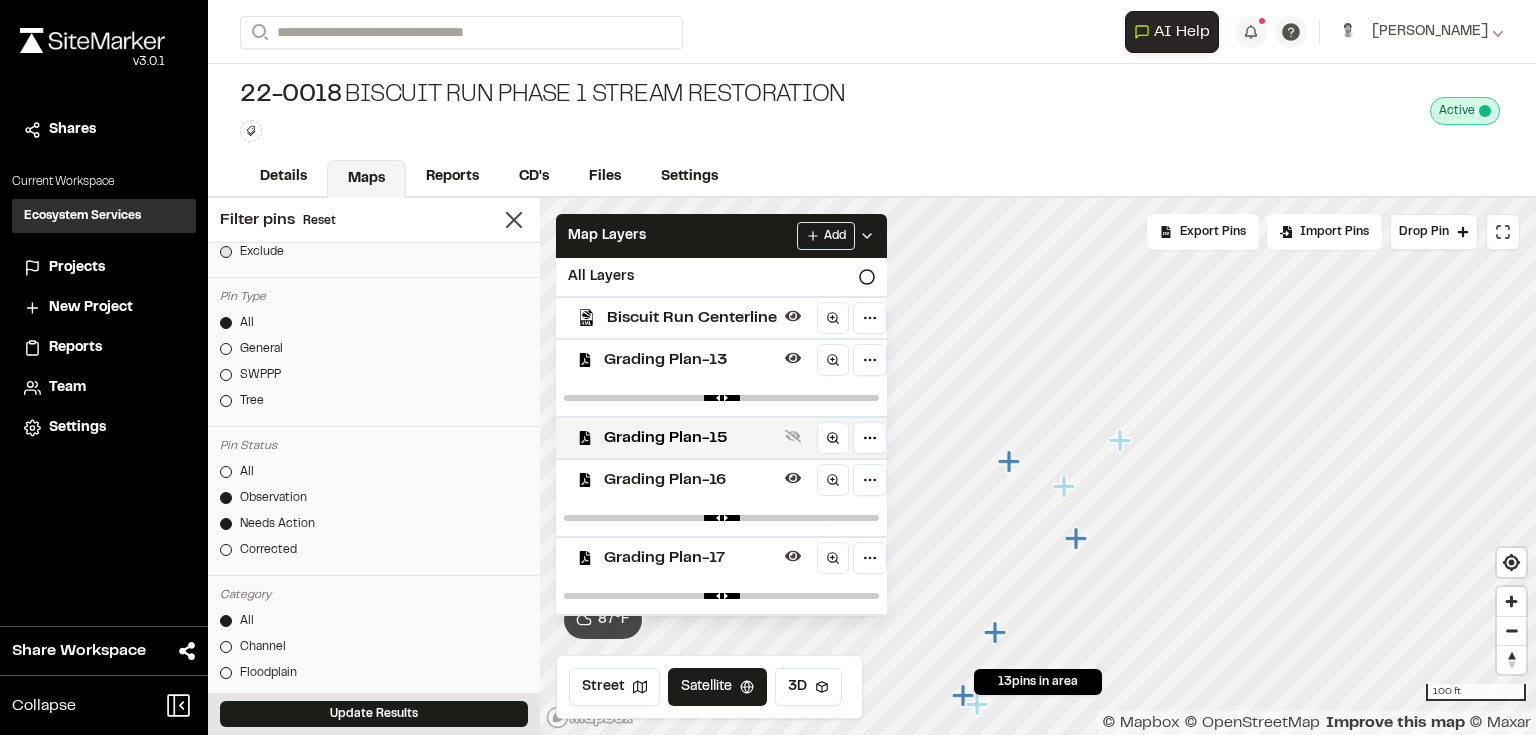 scroll, scrollTop: 320, scrollLeft: 0, axis: vertical 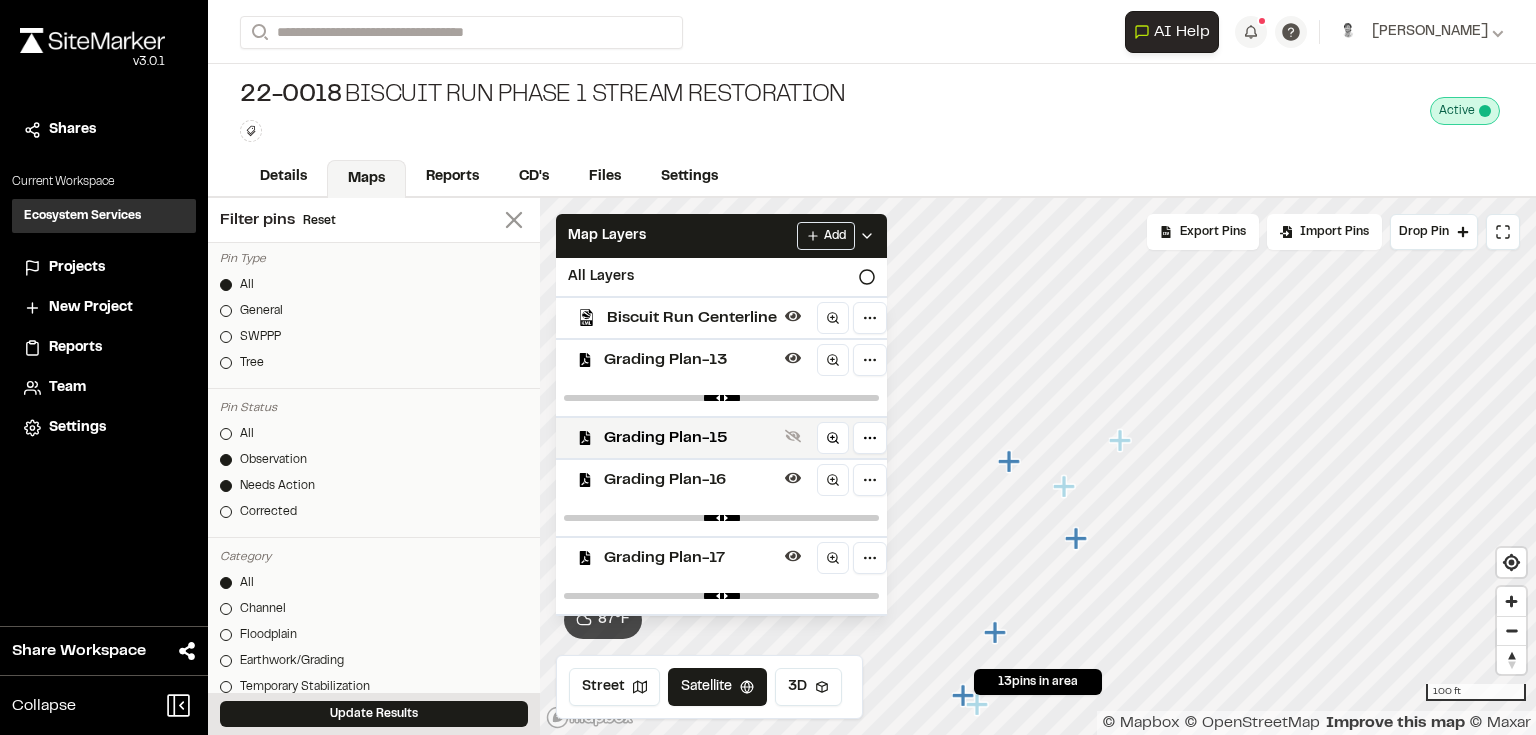 click 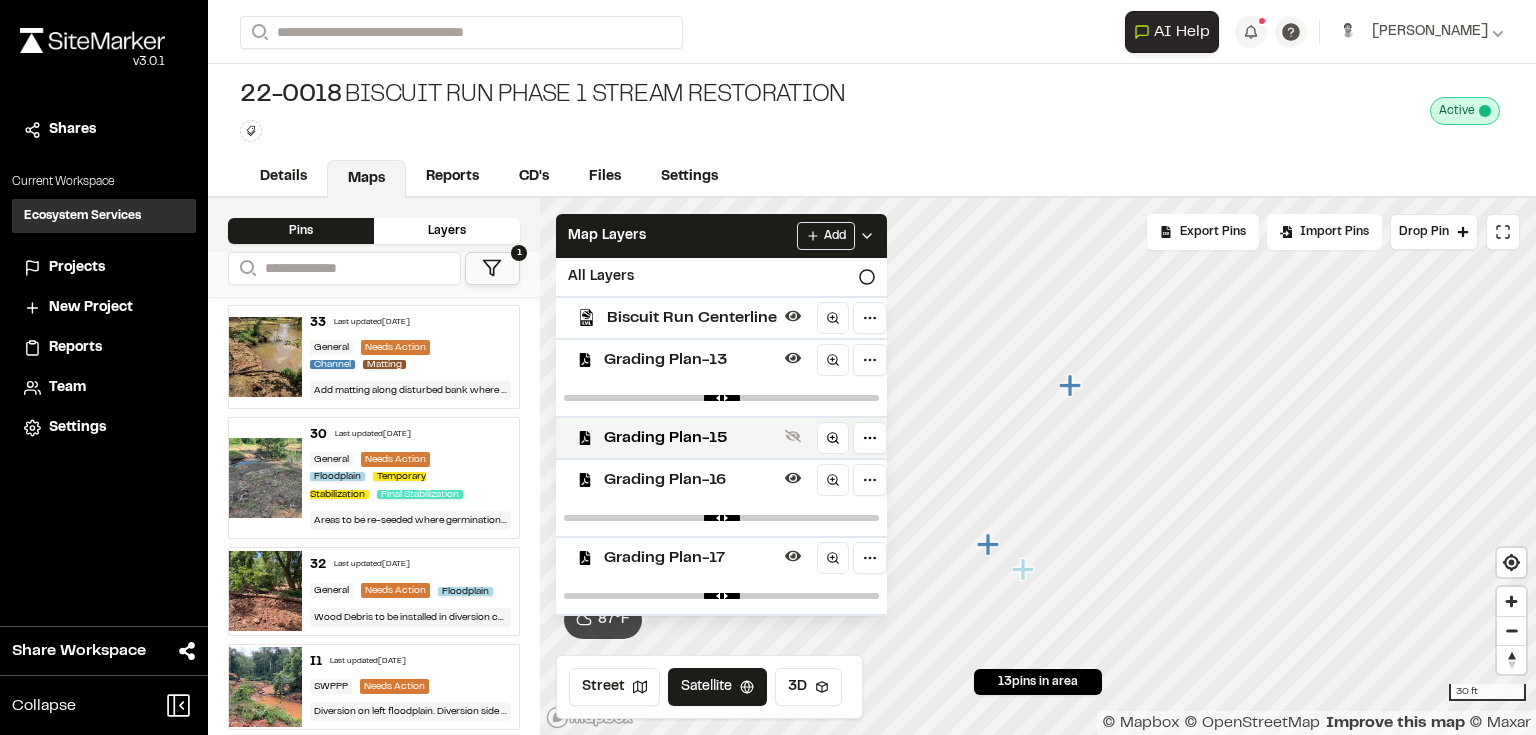 click 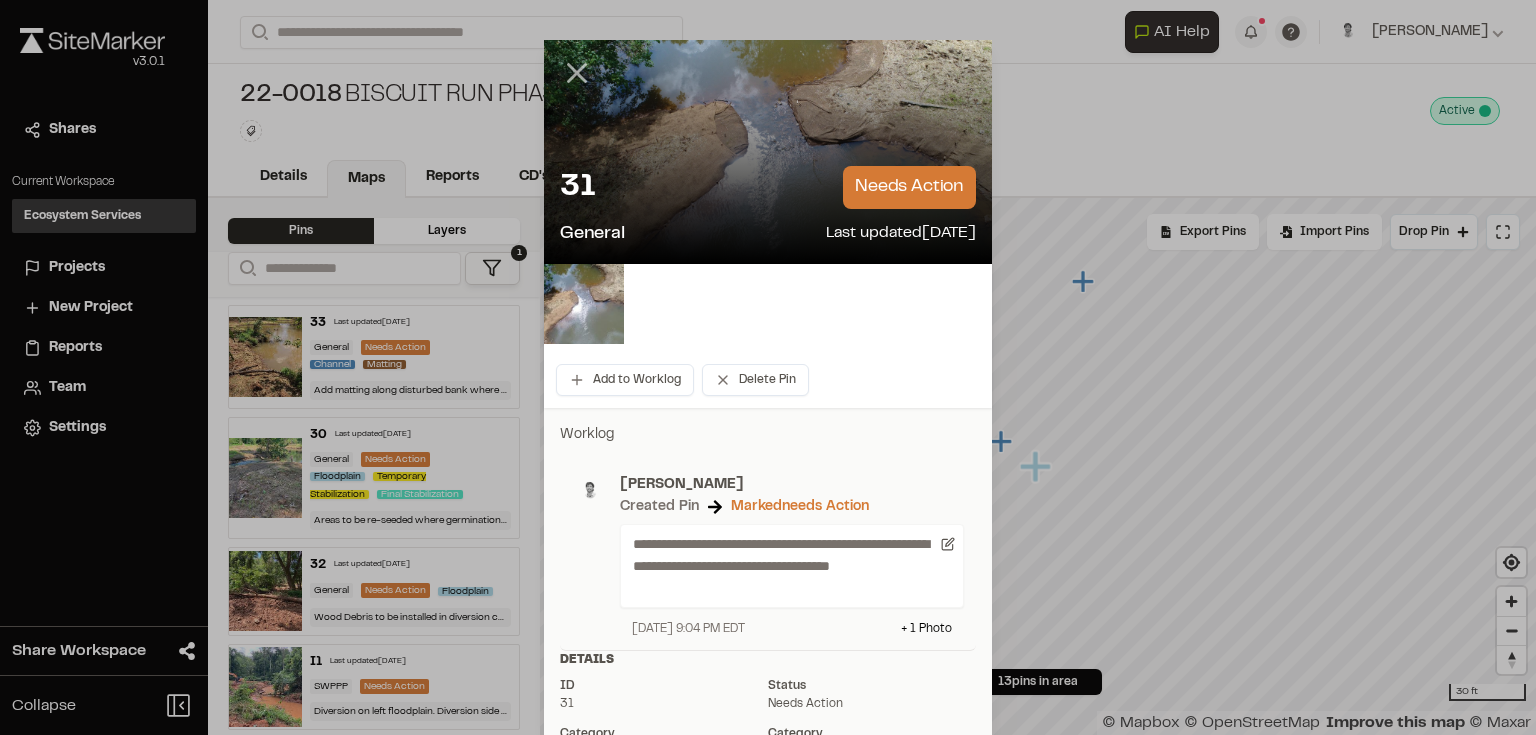 click 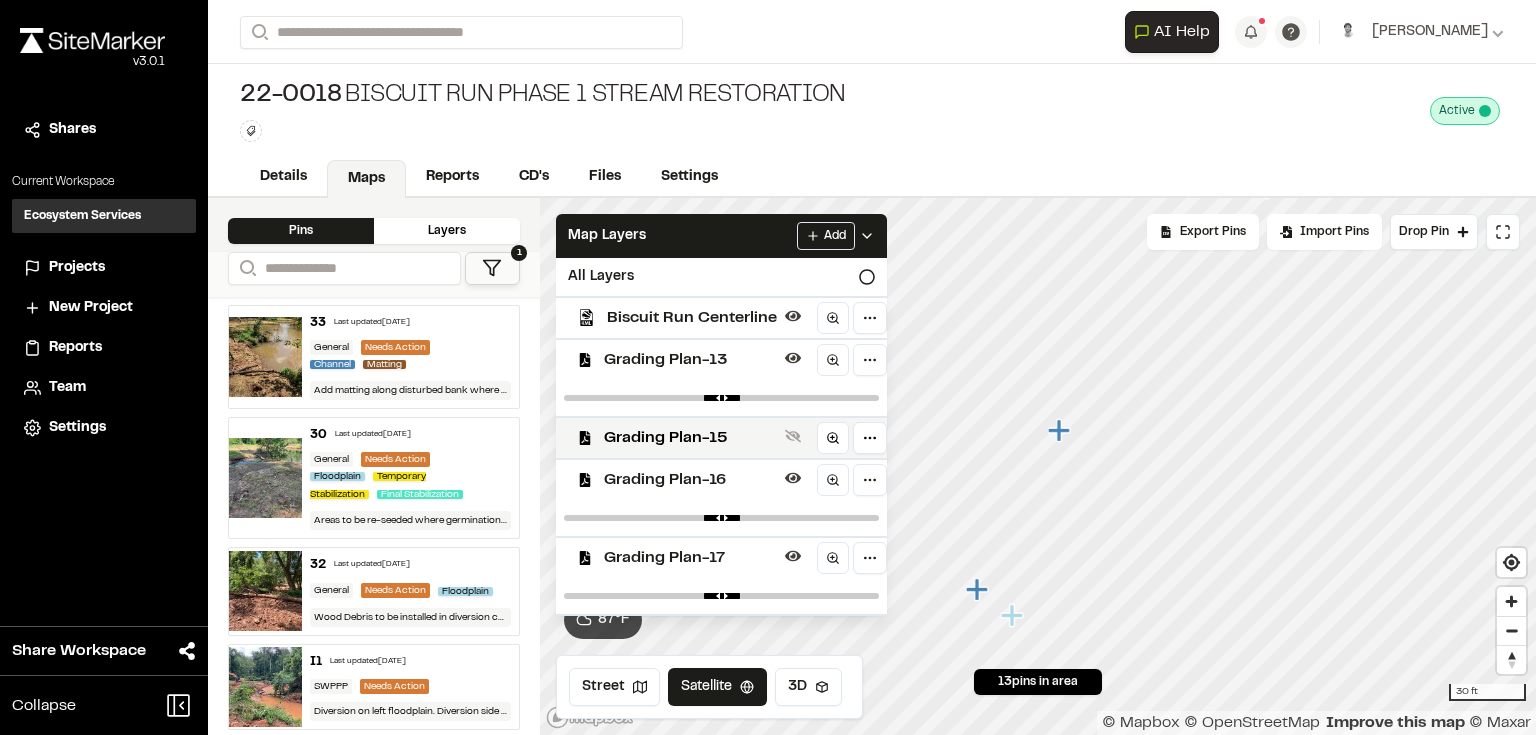 click 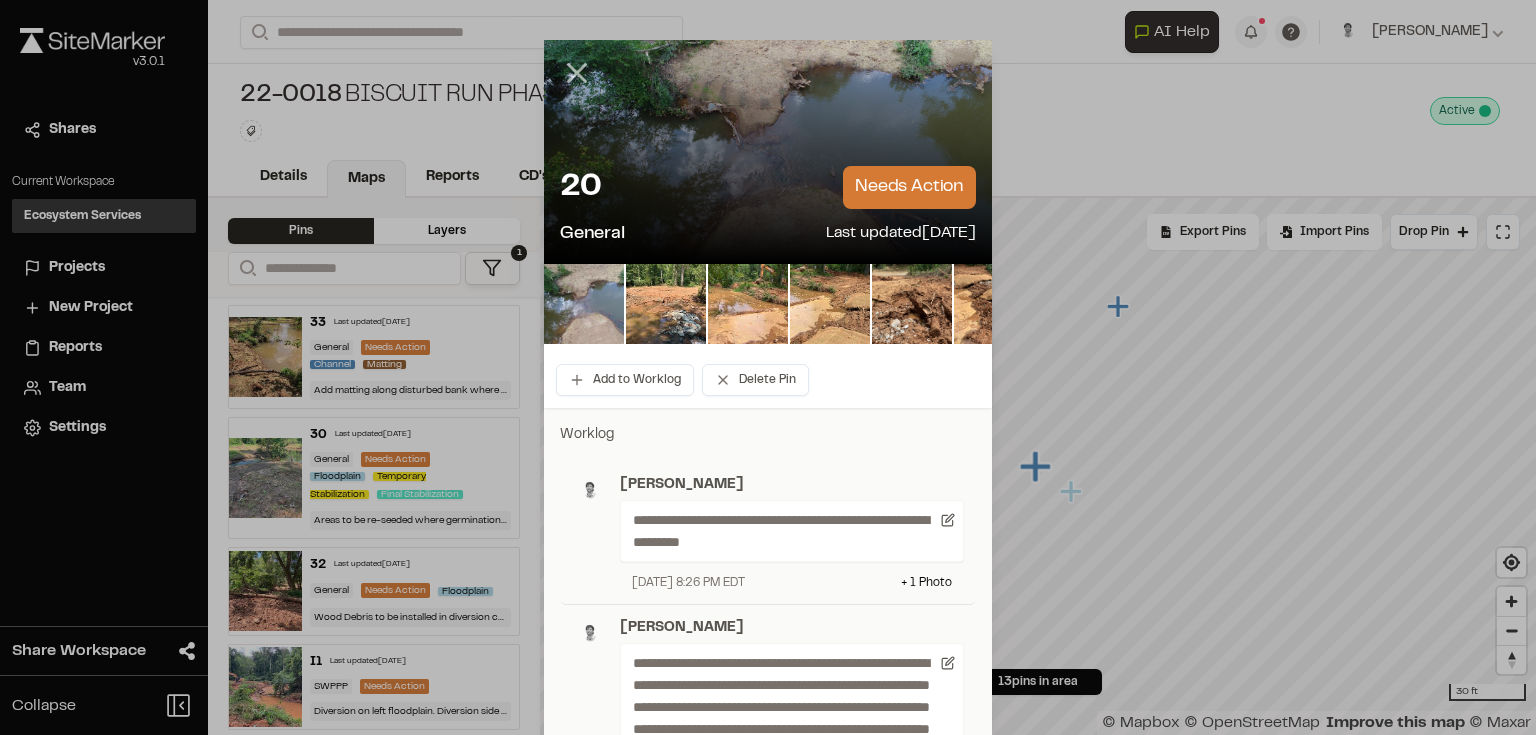 click 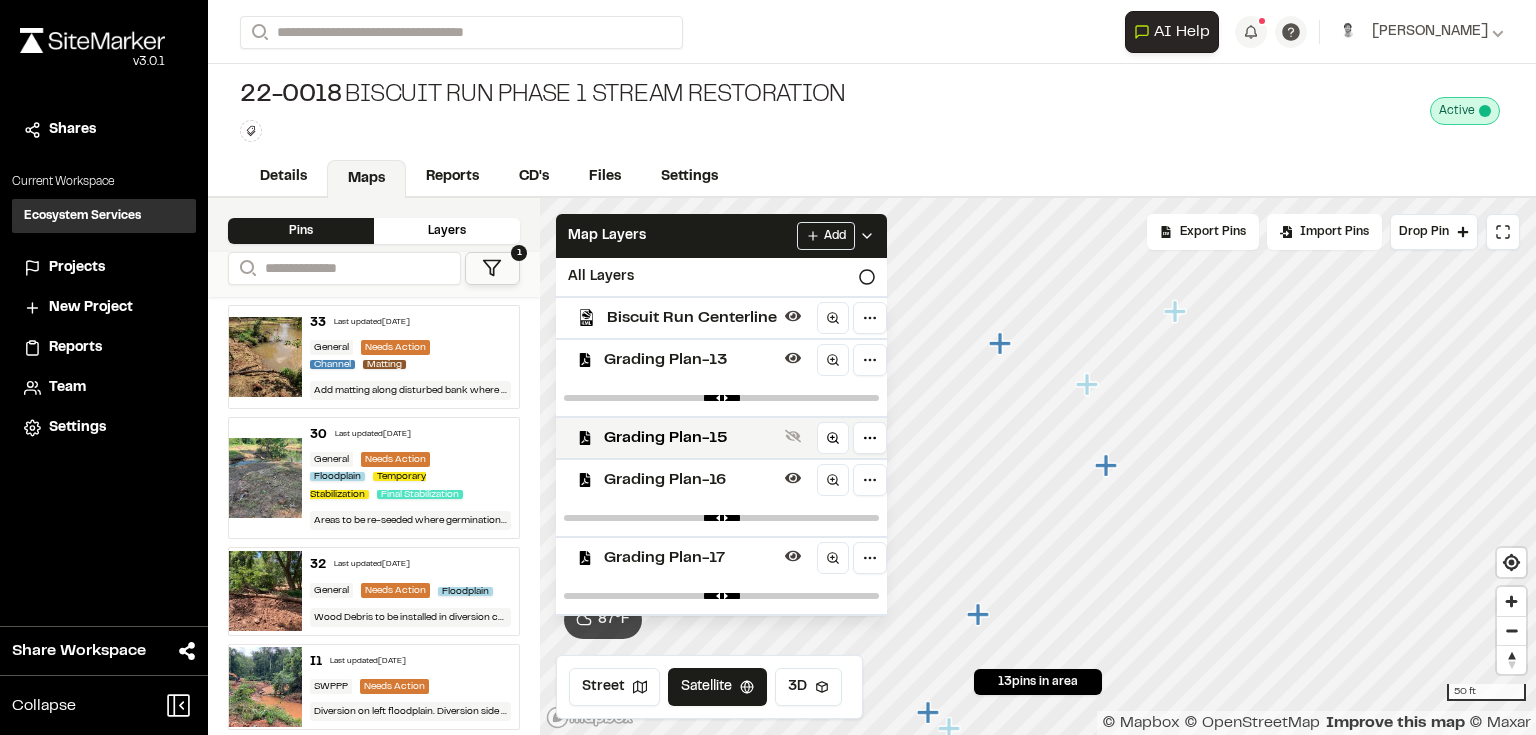 click 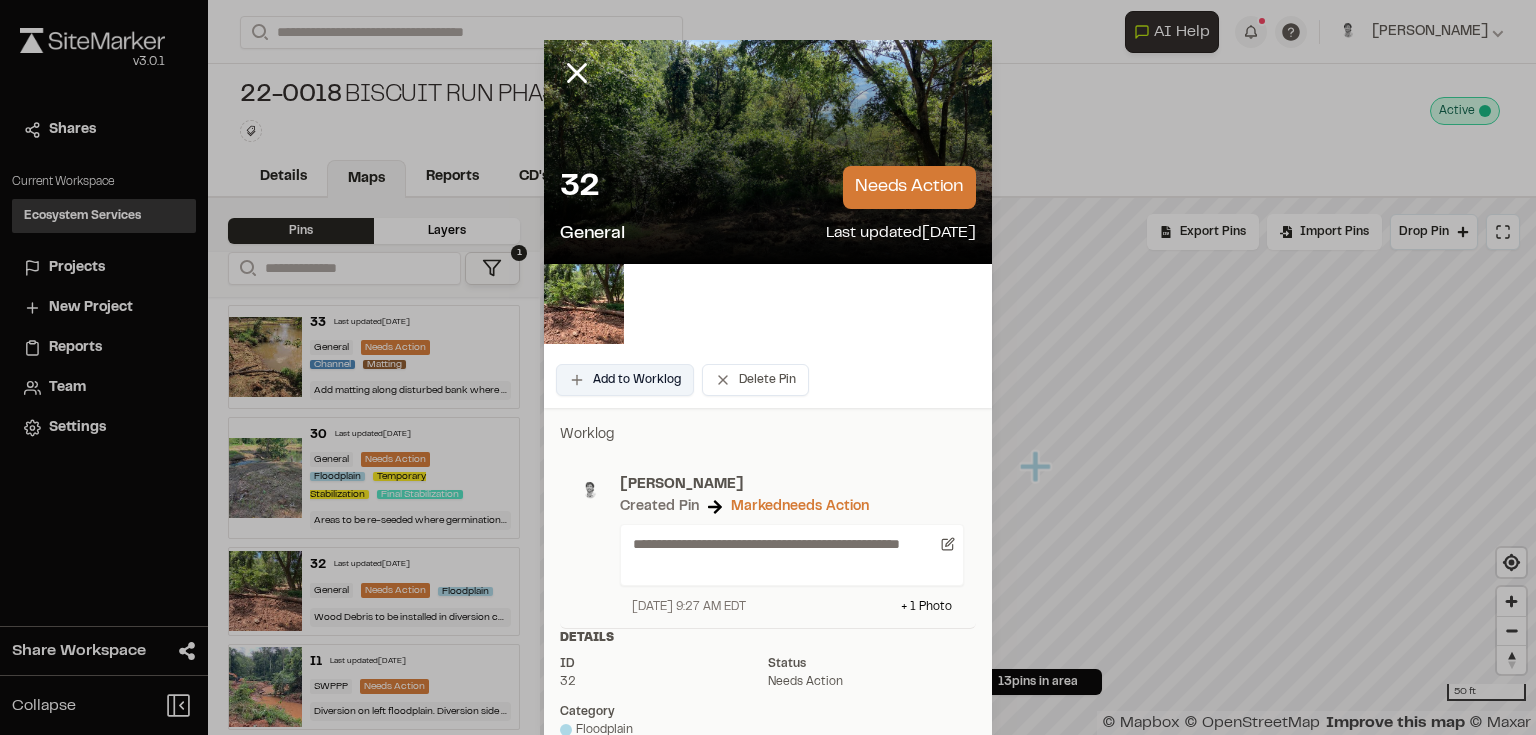 click on "Add to Worklog" at bounding box center [625, 380] 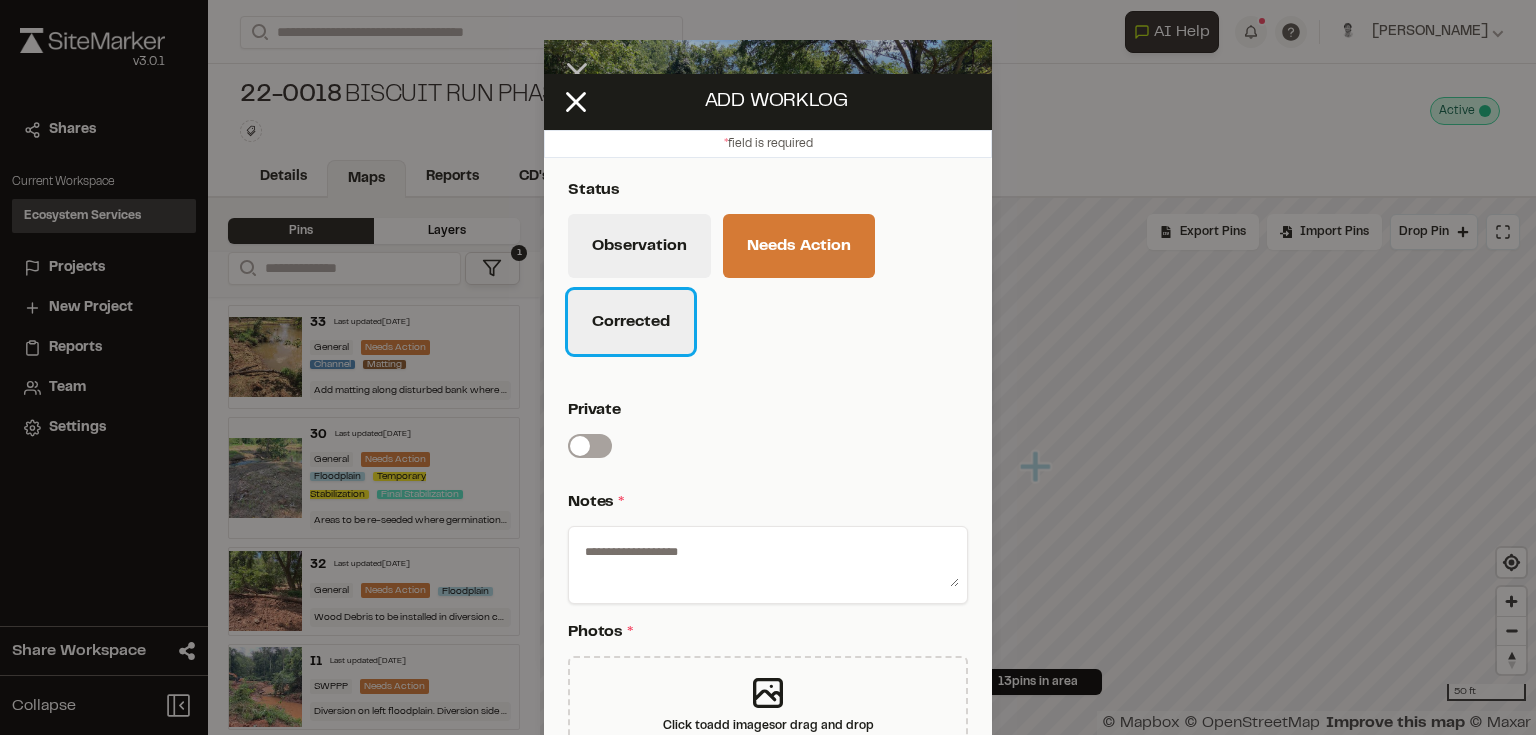 click on "Corrected" at bounding box center [631, 322] 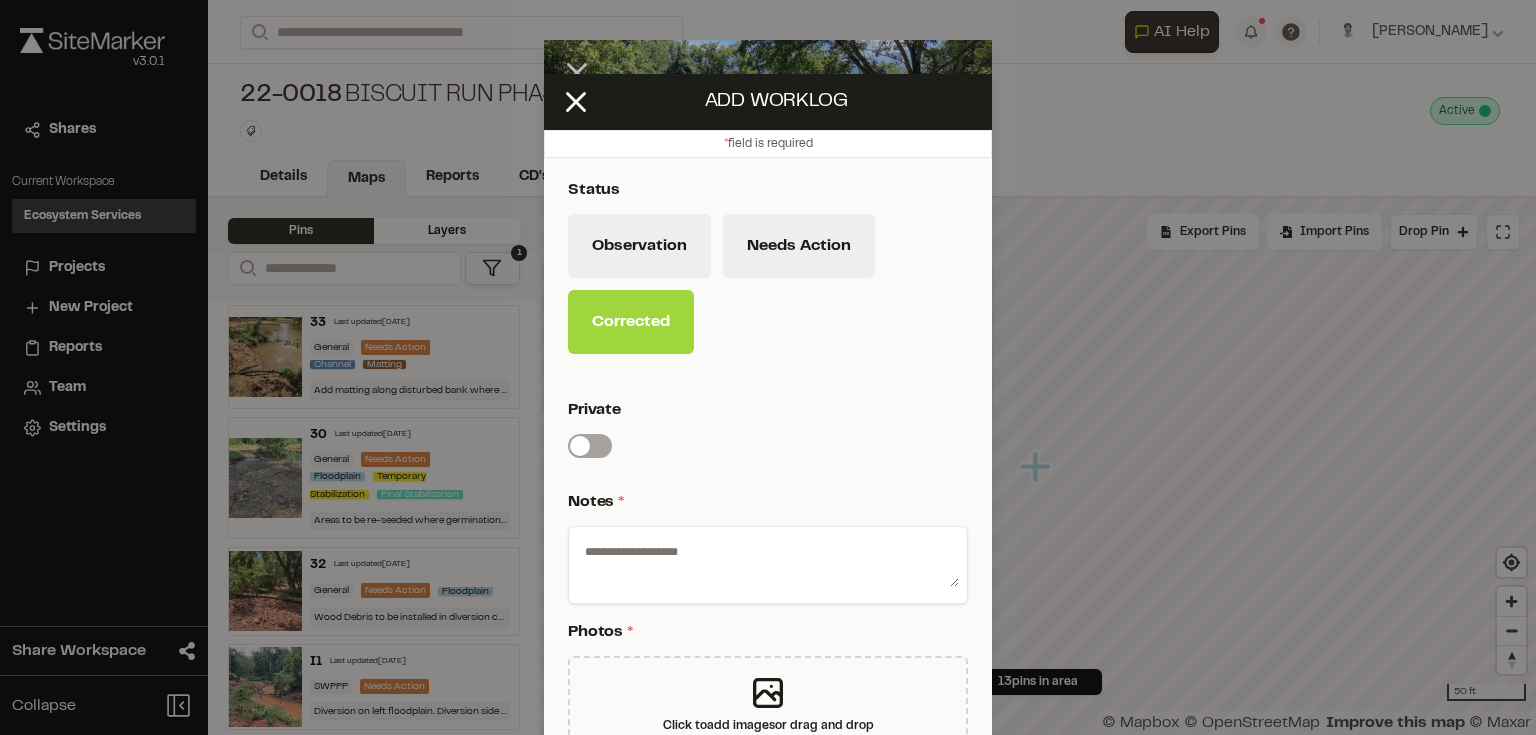 click at bounding box center (768, 561) 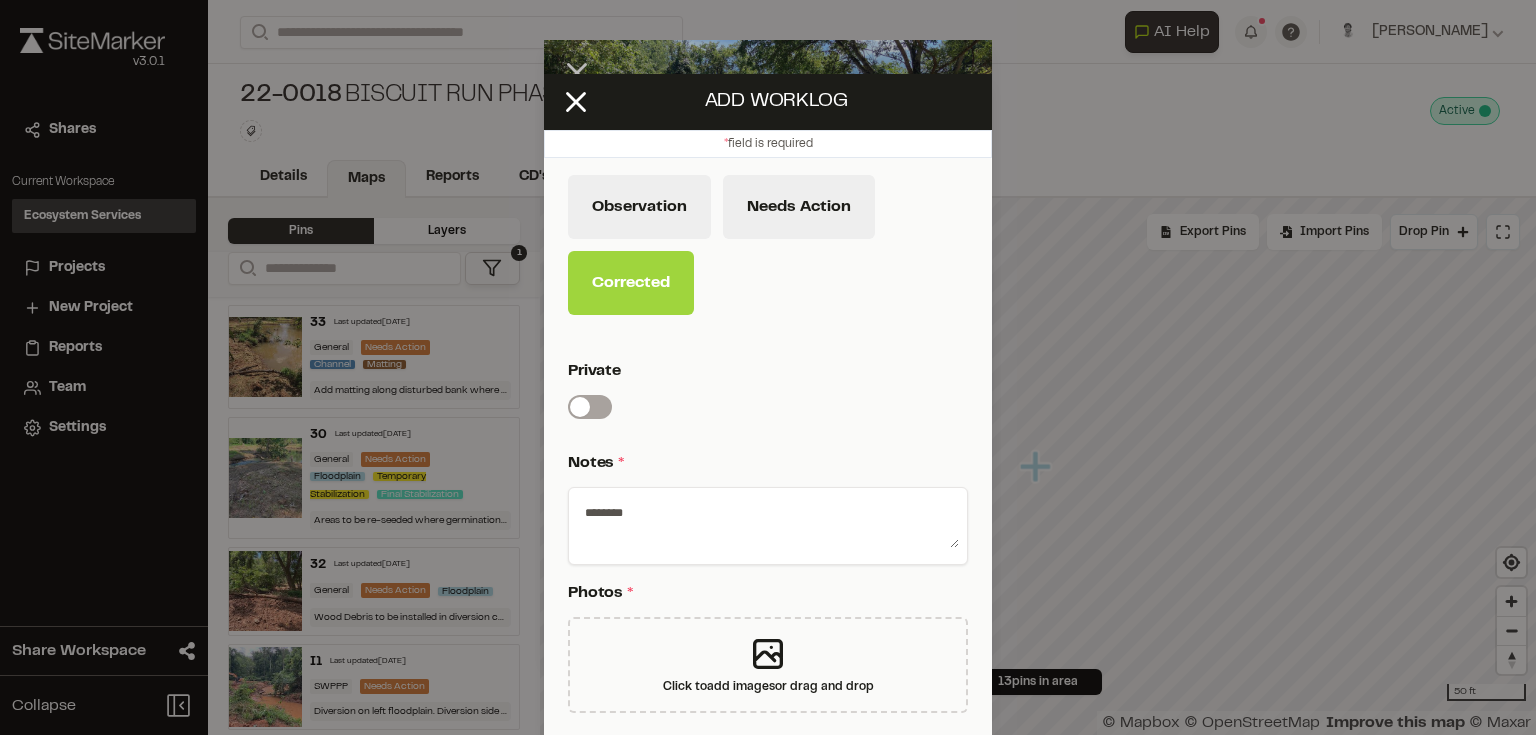 scroll, scrollTop: 57, scrollLeft: 0, axis: vertical 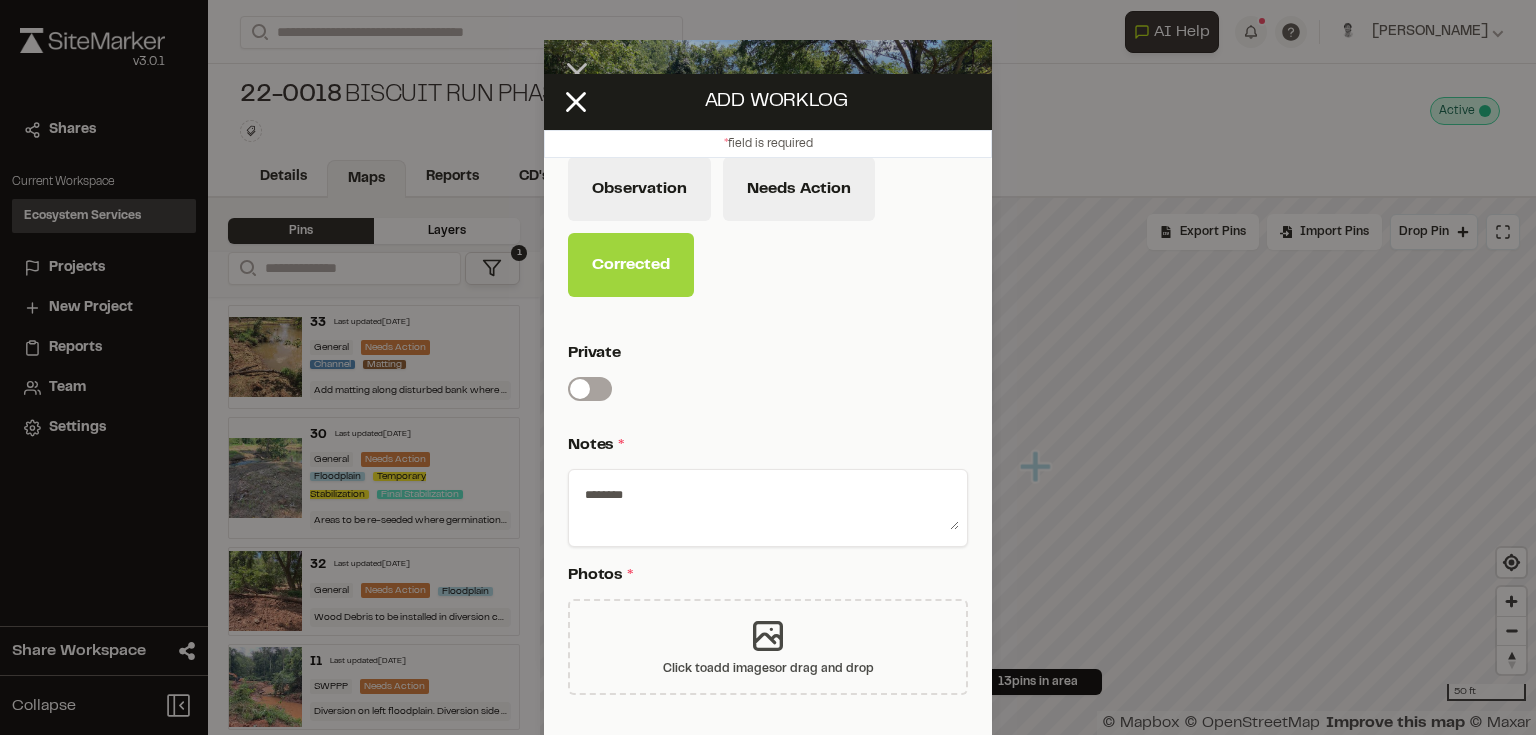 type on "********" 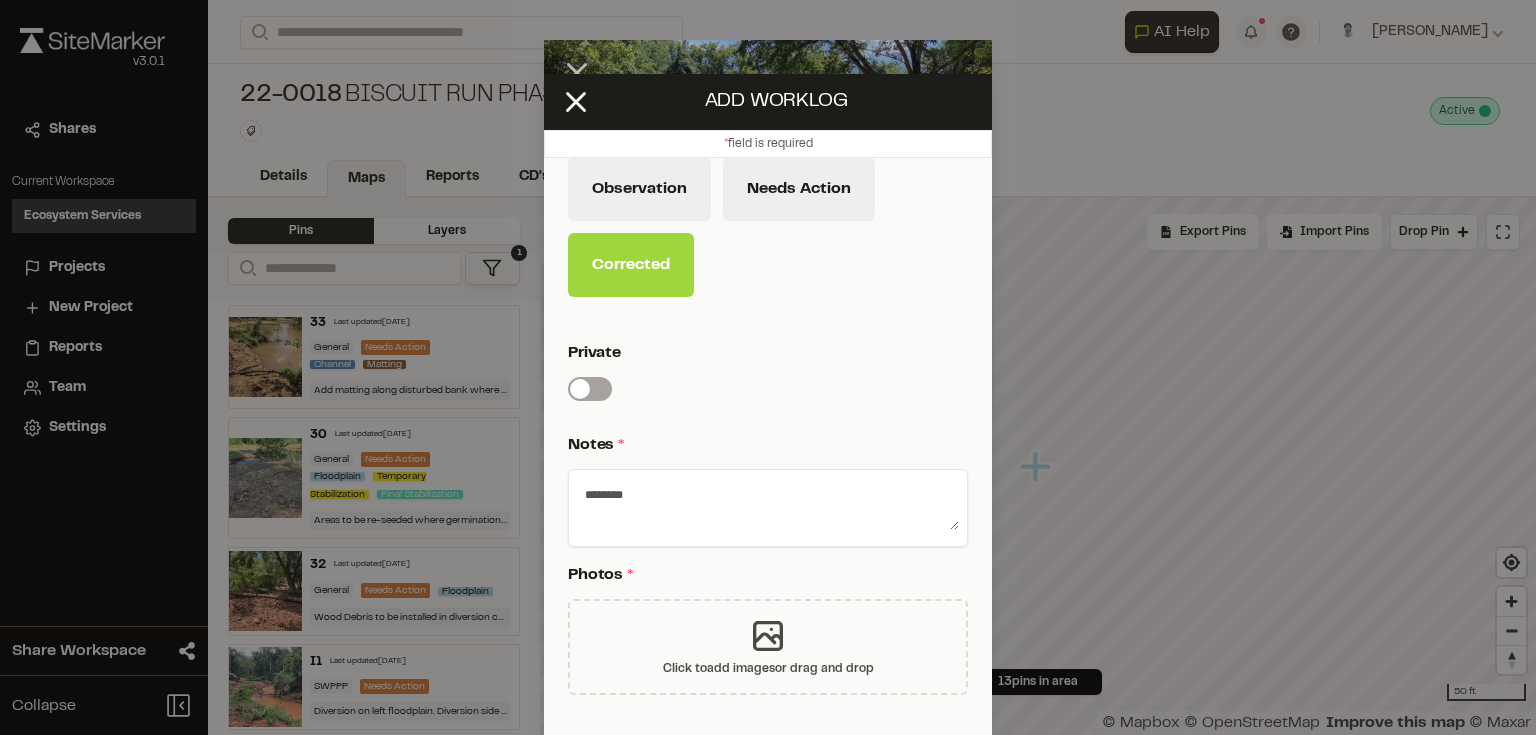 click 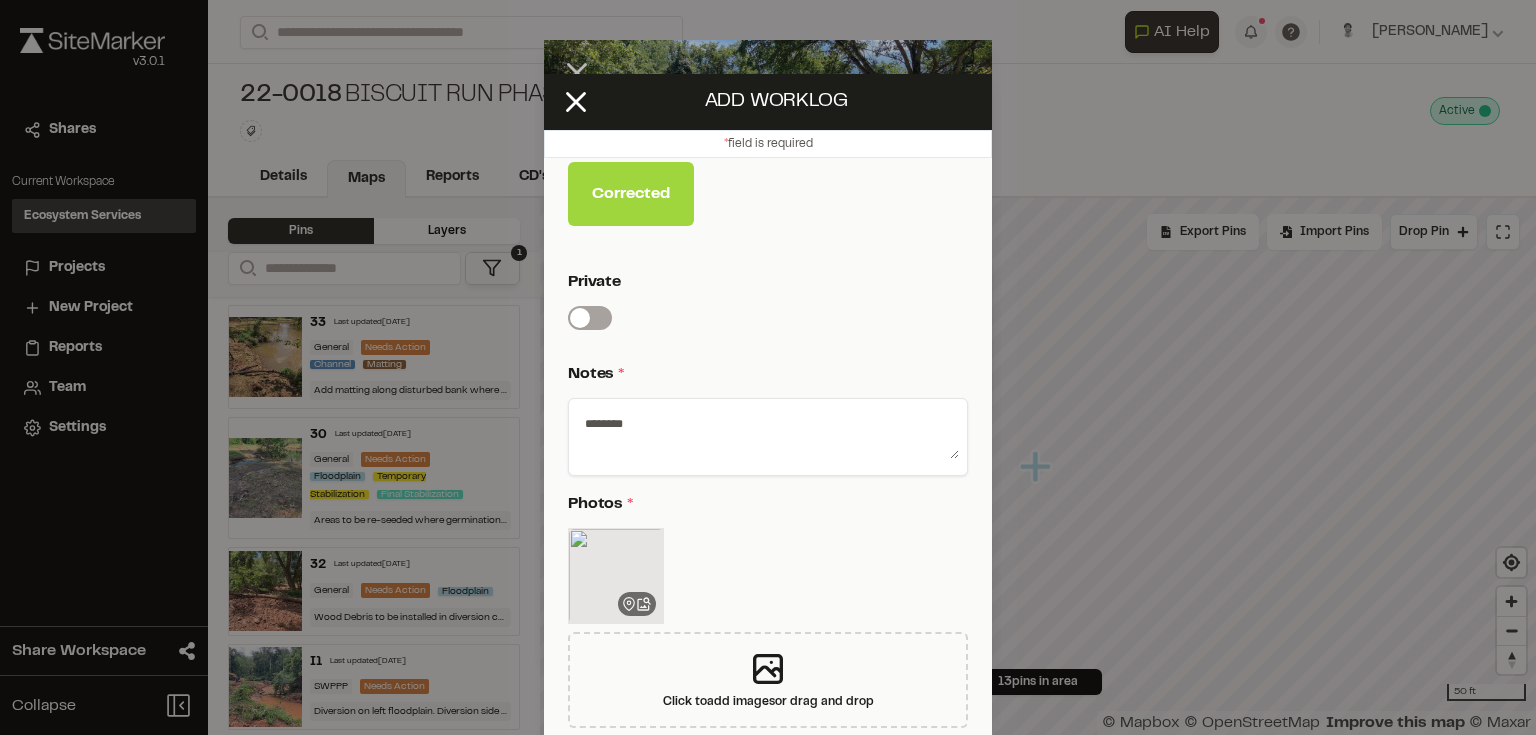 scroll, scrollTop: 161, scrollLeft: 0, axis: vertical 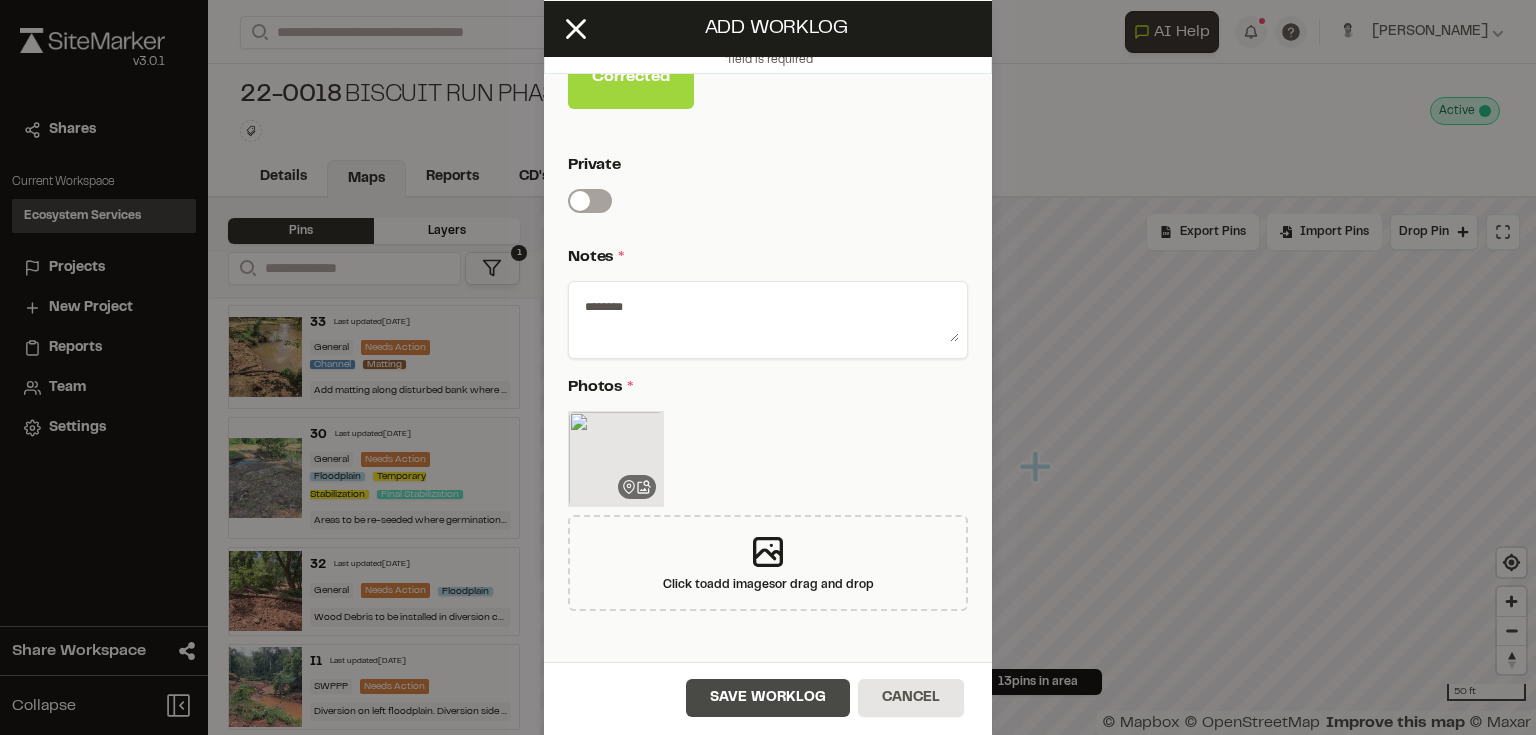 click on "Save Worklog" at bounding box center (768, 698) 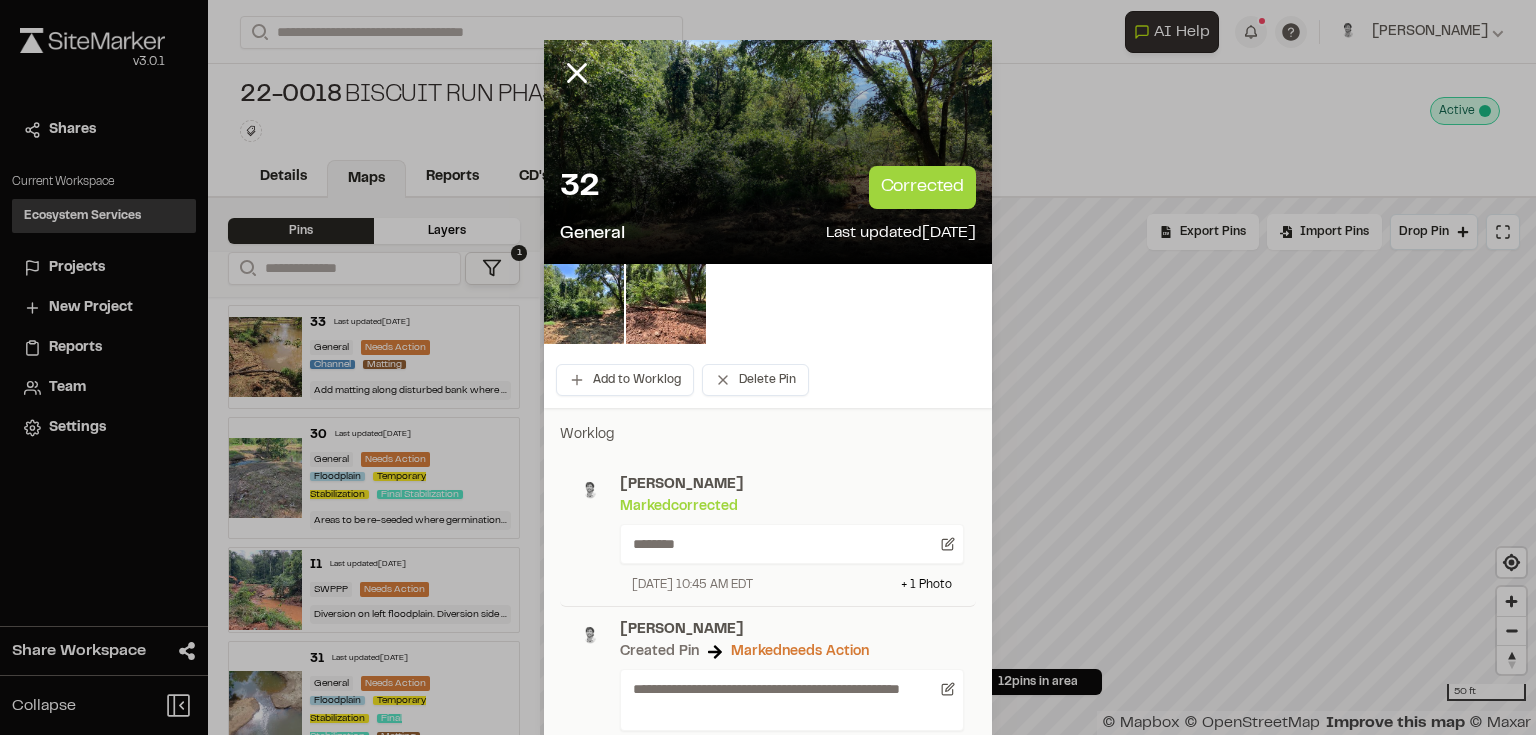click 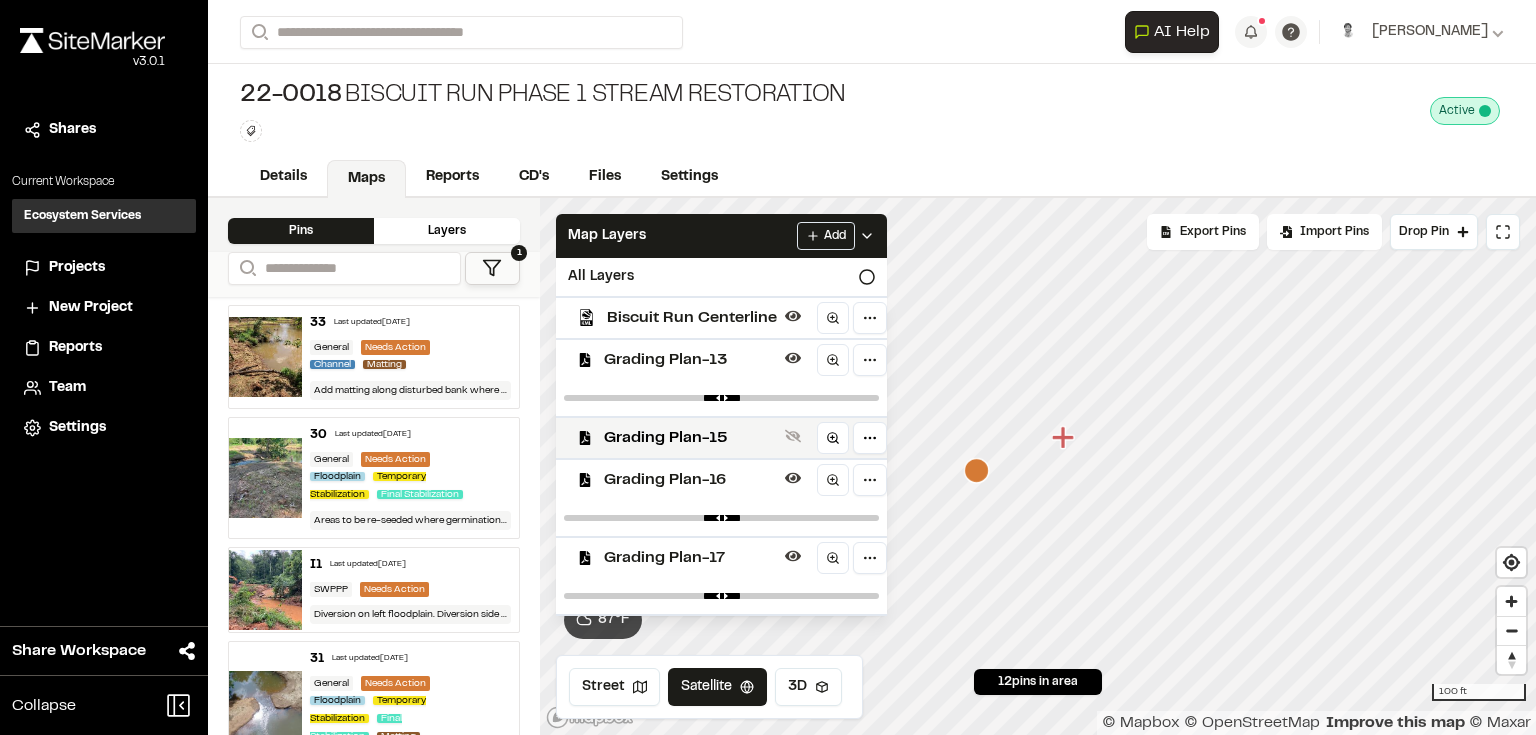 click 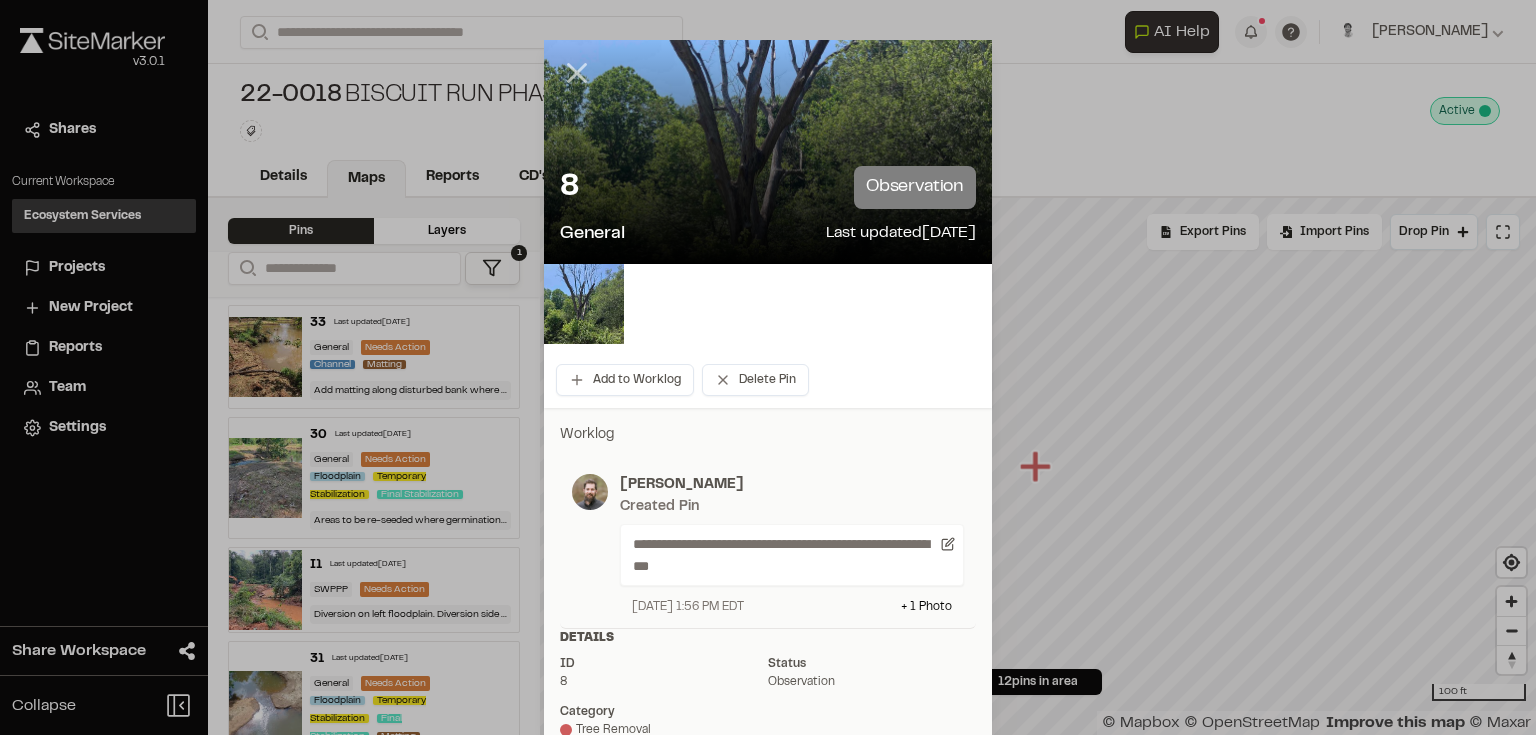 click 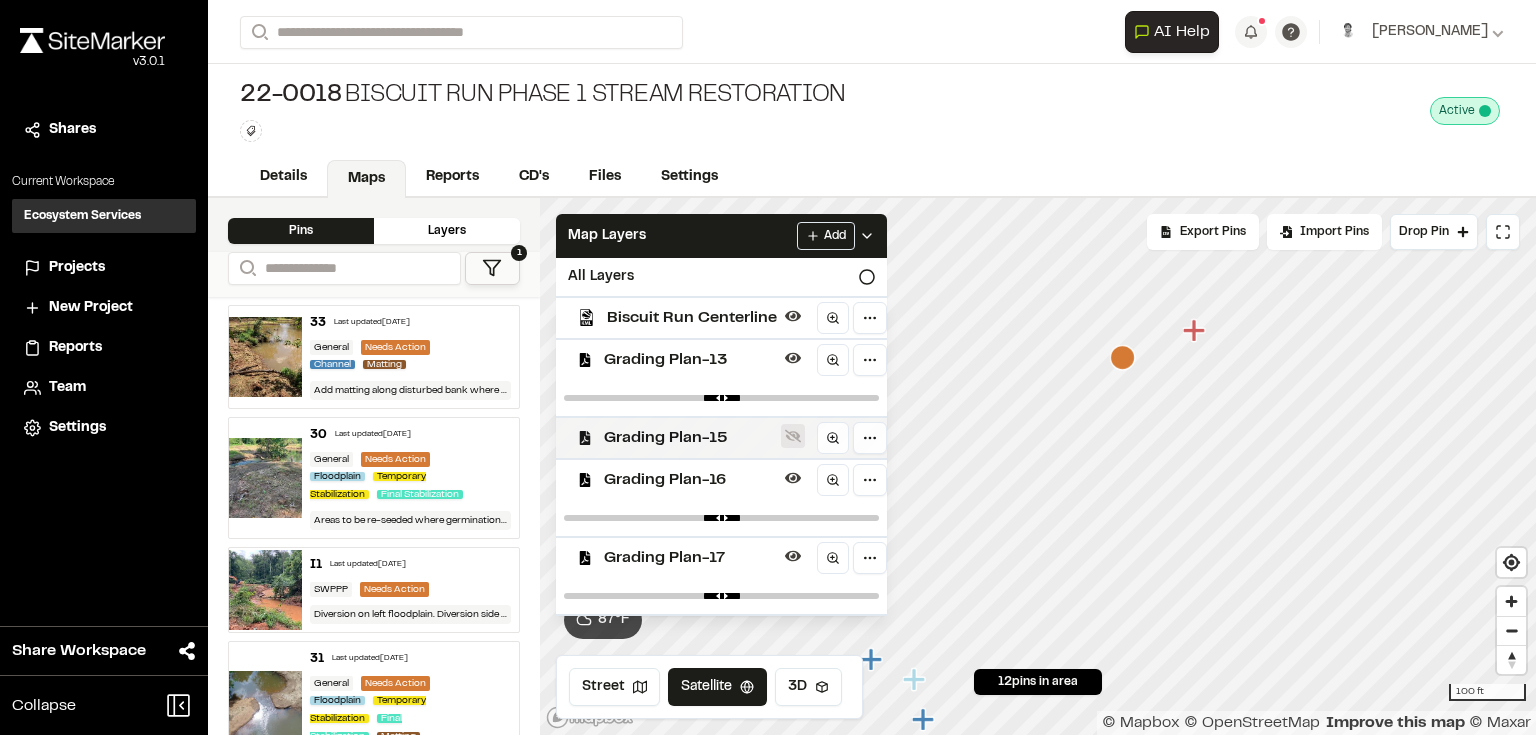 click 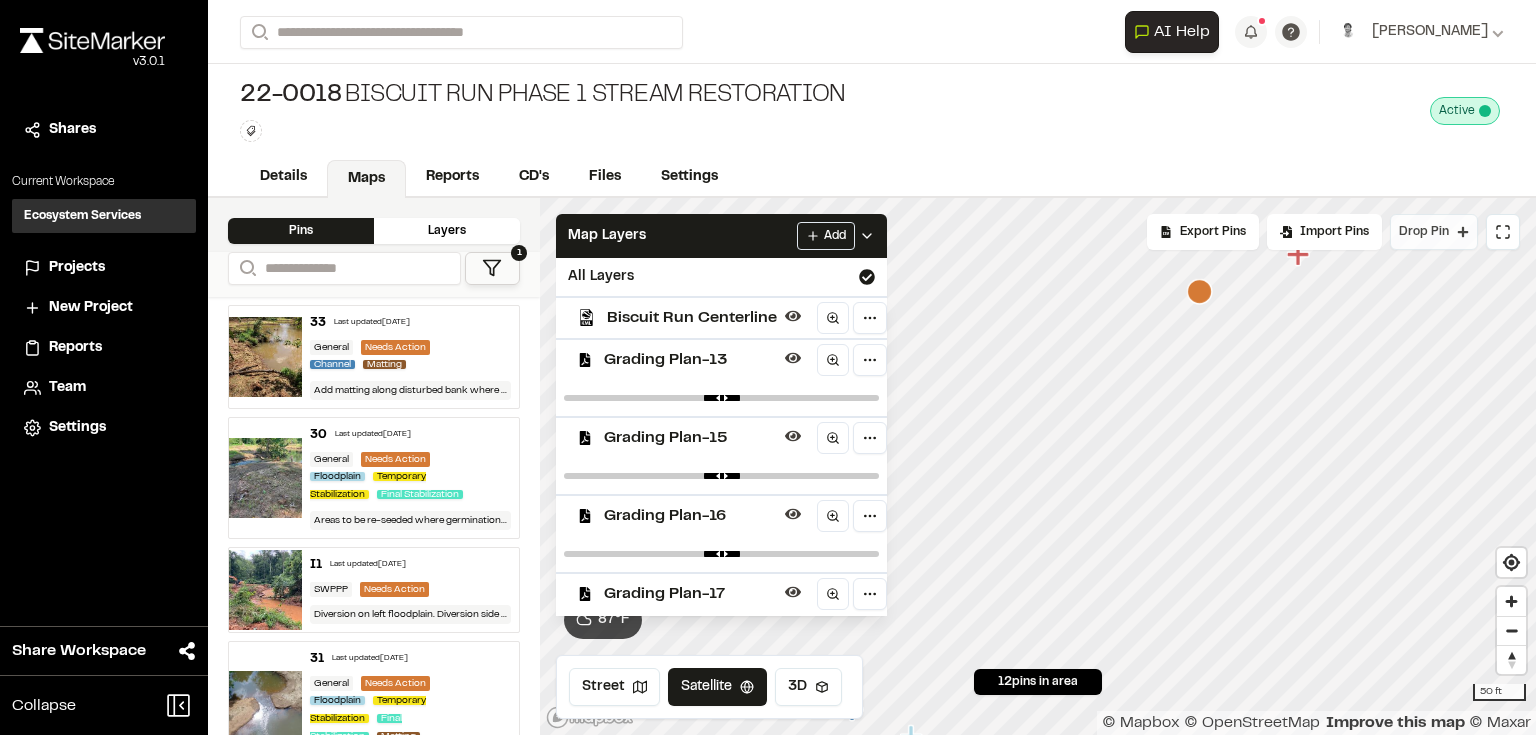 click on "Drop Pin" at bounding box center [1424, 232] 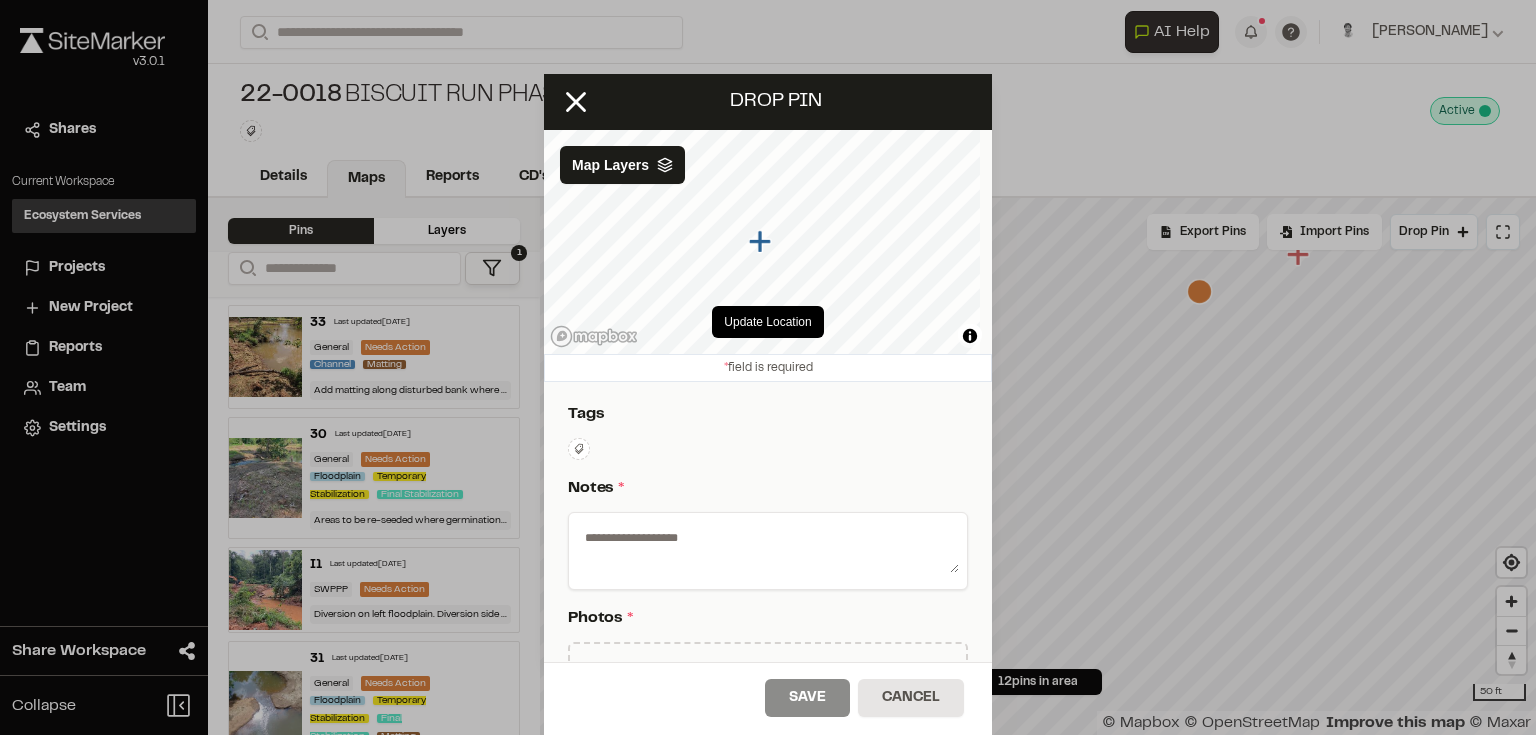 click at bounding box center (768, 547) 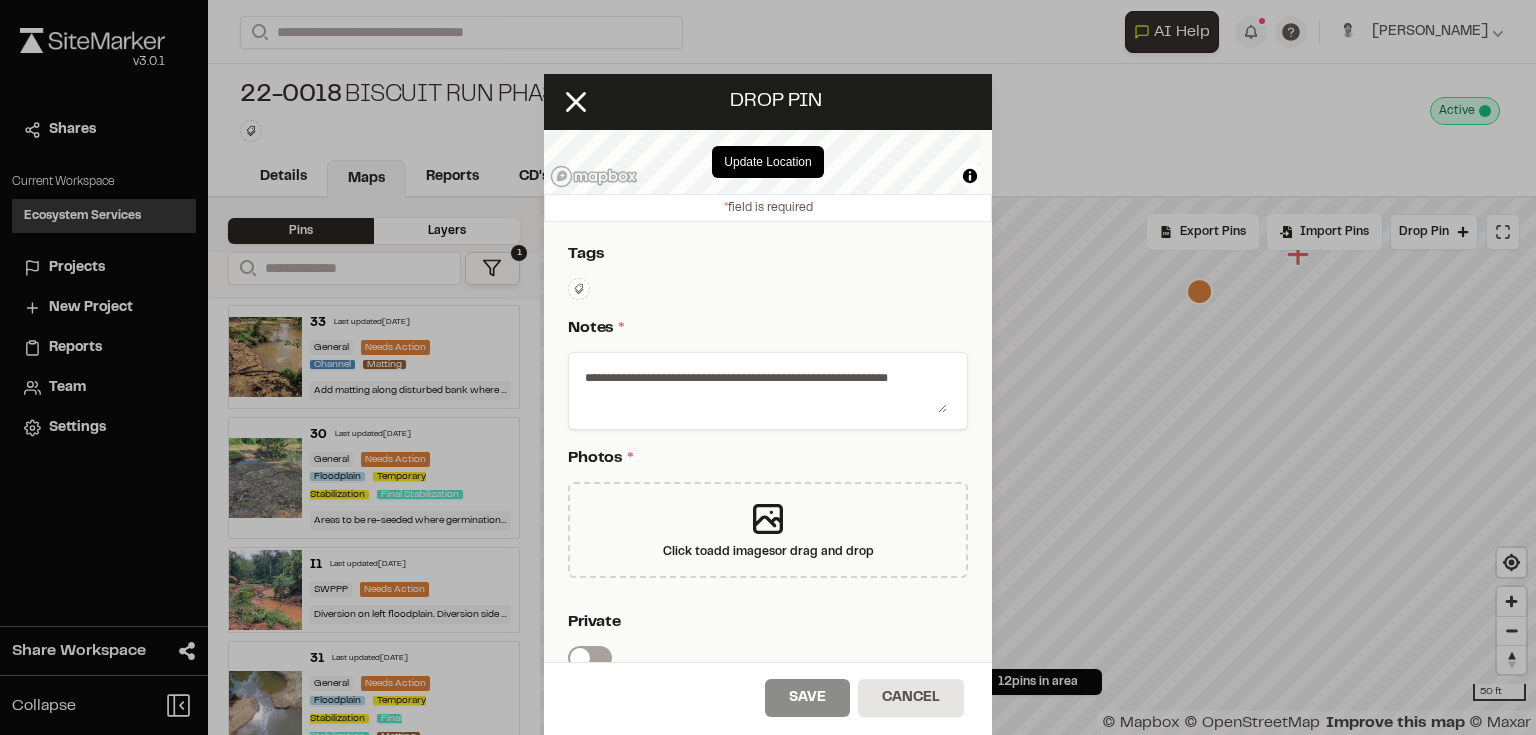 scroll, scrollTop: 320, scrollLeft: 0, axis: vertical 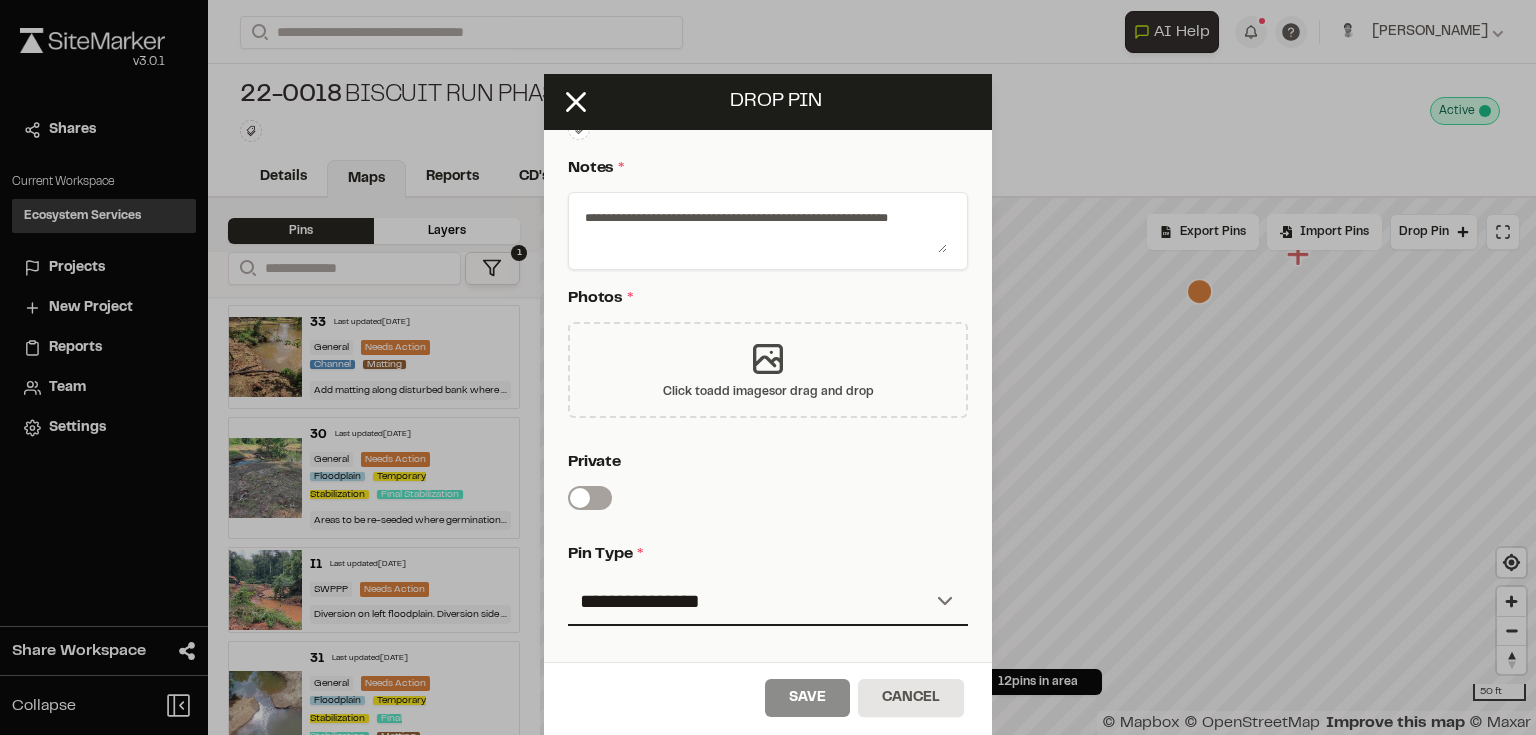 type on "**********" 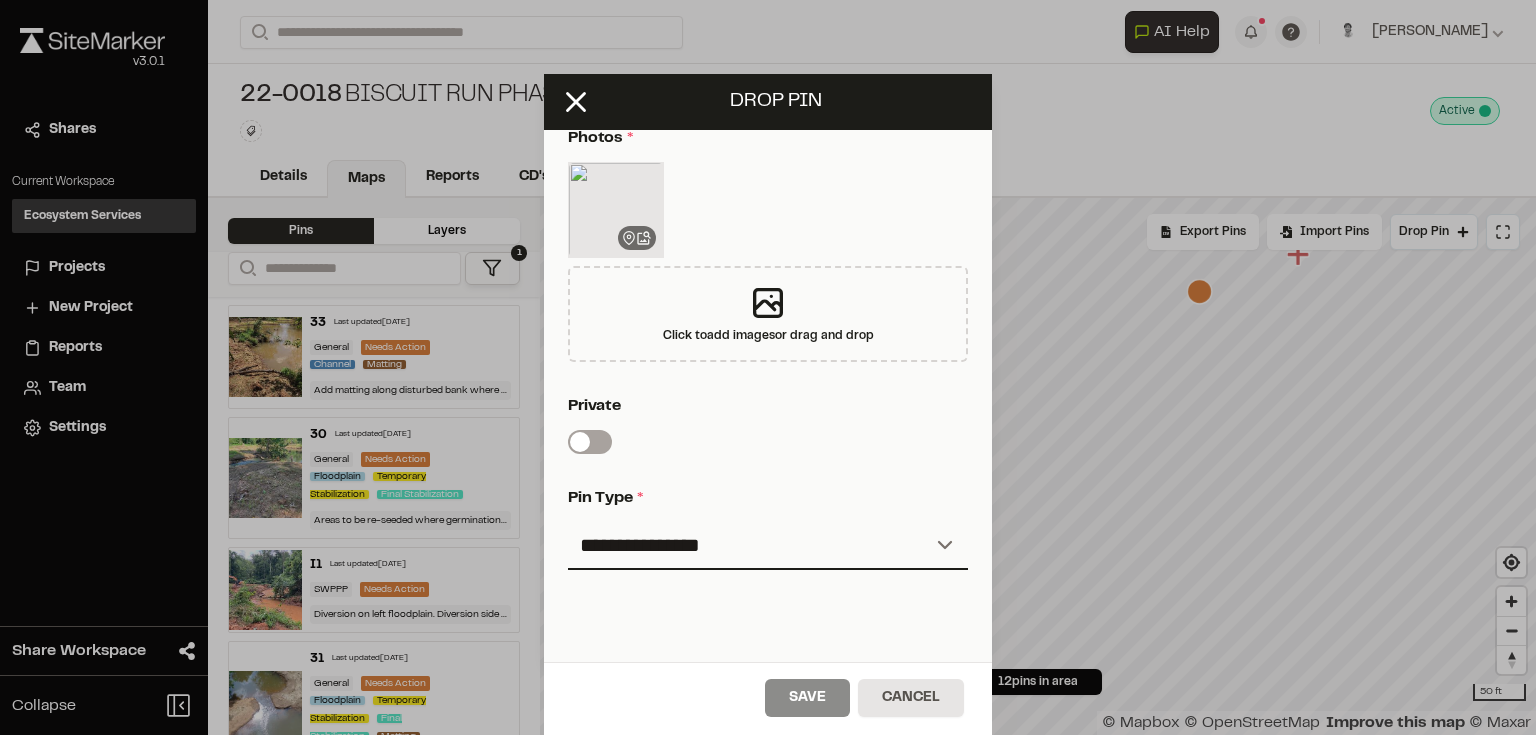 scroll, scrollTop: 595, scrollLeft: 0, axis: vertical 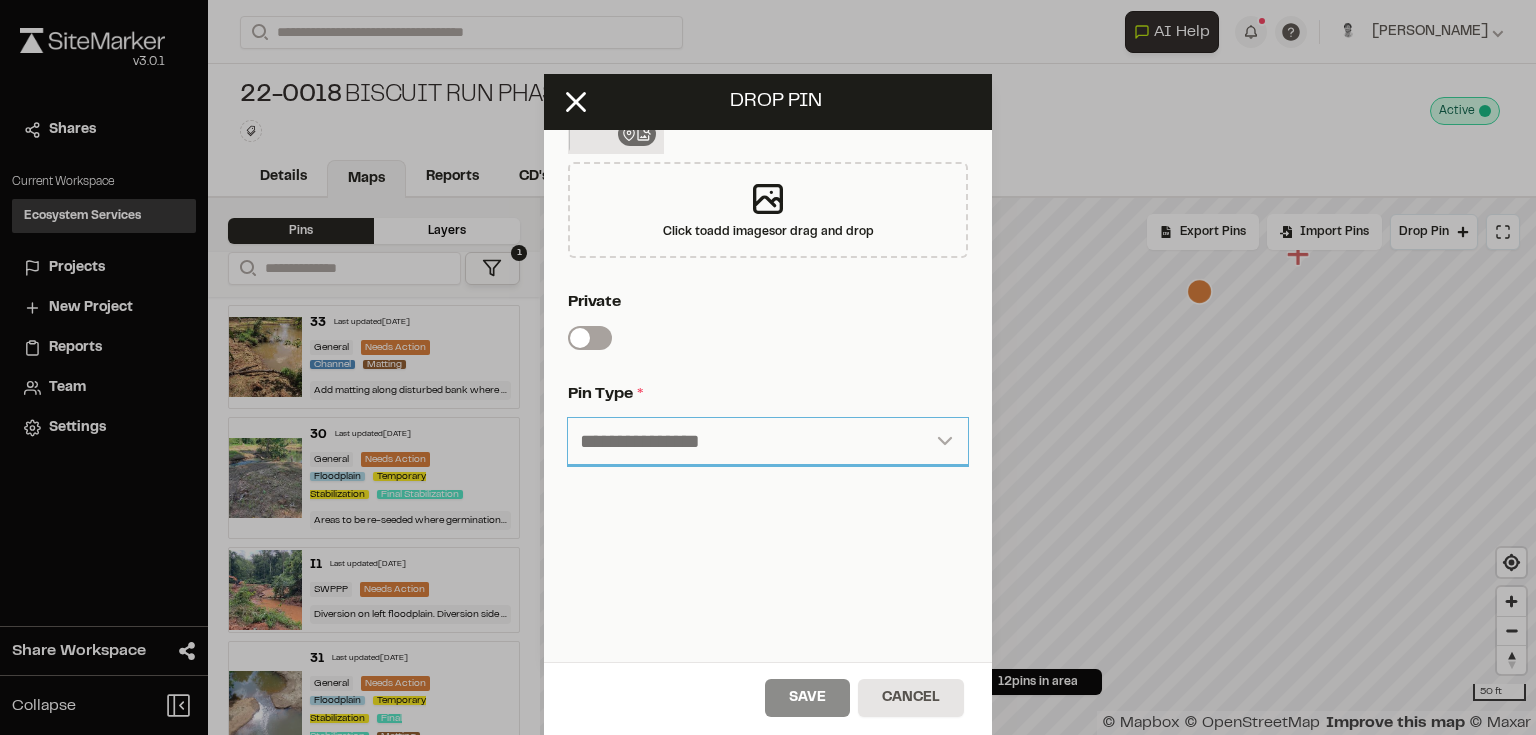 click on "**********" at bounding box center (768, 442) 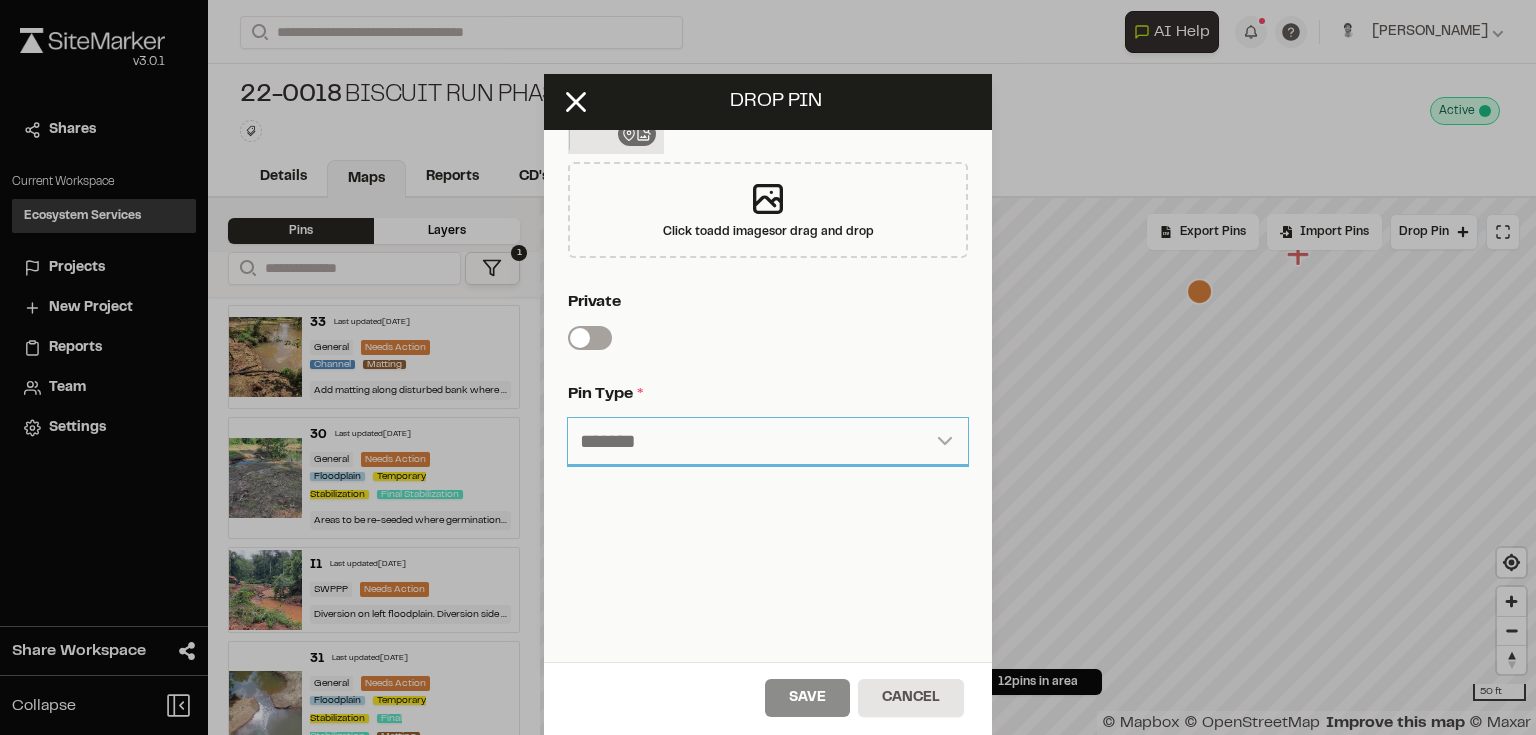 click on "**********" at bounding box center (768, 442) 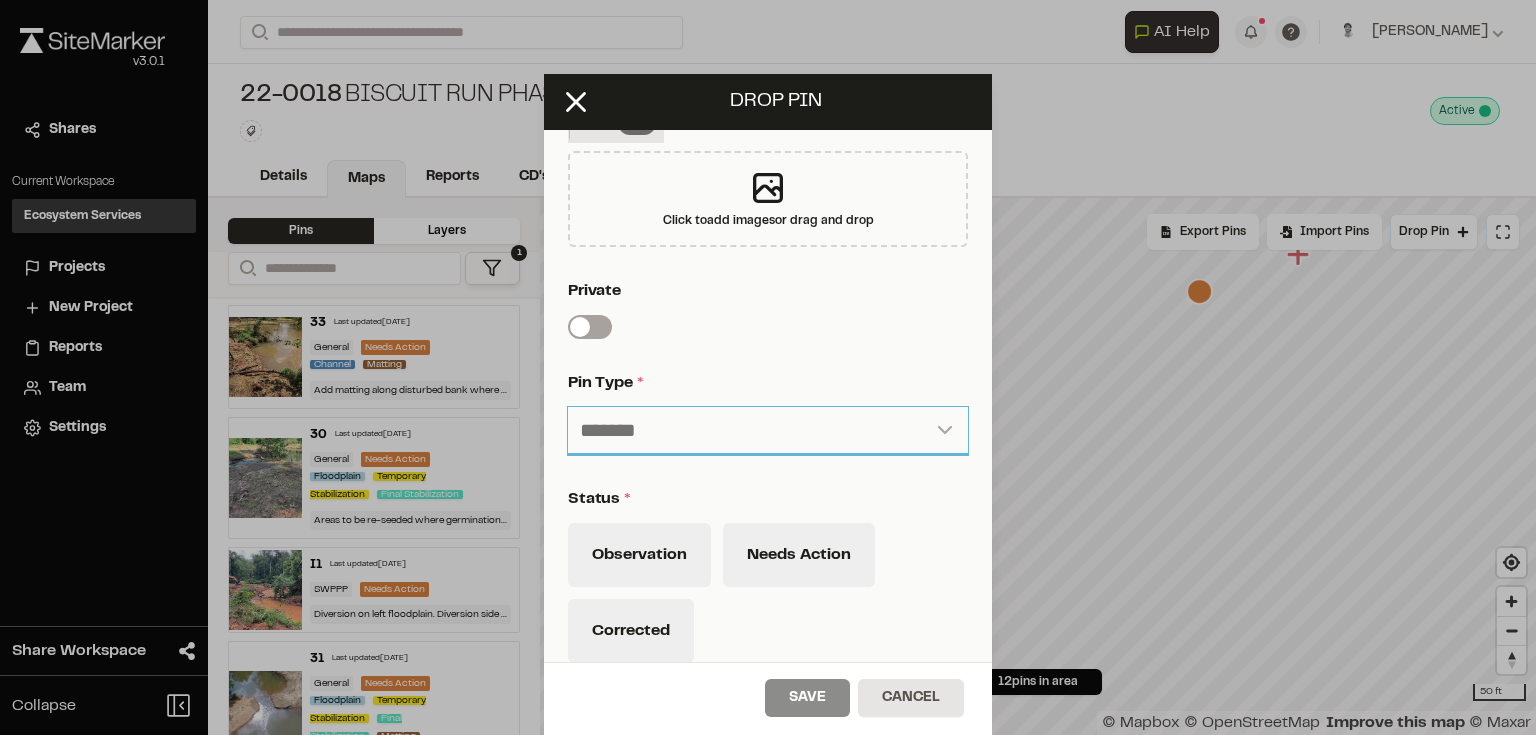 scroll, scrollTop: 755, scrollLeft: 0, axis: vertical 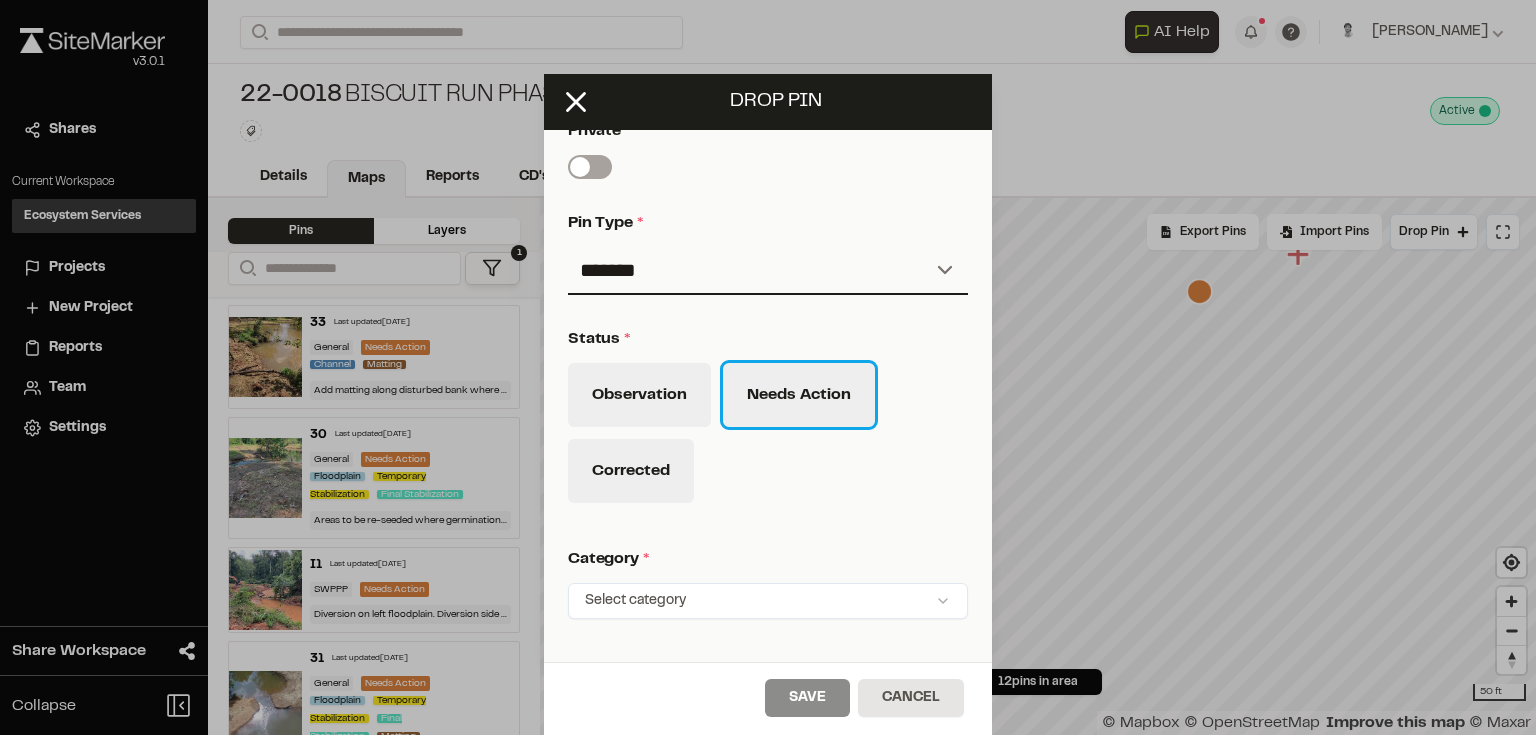 click on "Needs Action" at bounding box center (799, 395) 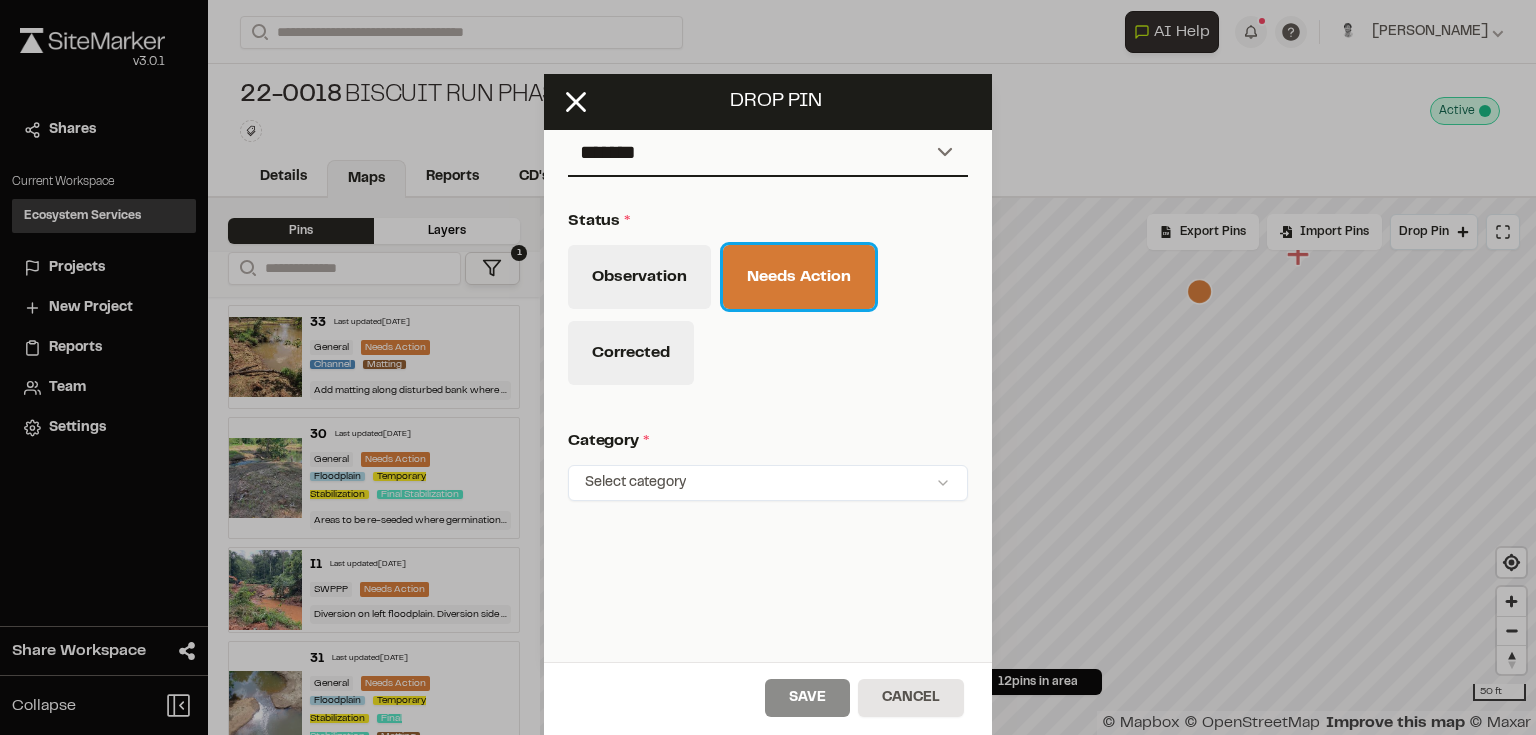 scroll, scrollTop: 919, scrollLeft: 0, axis: vertical 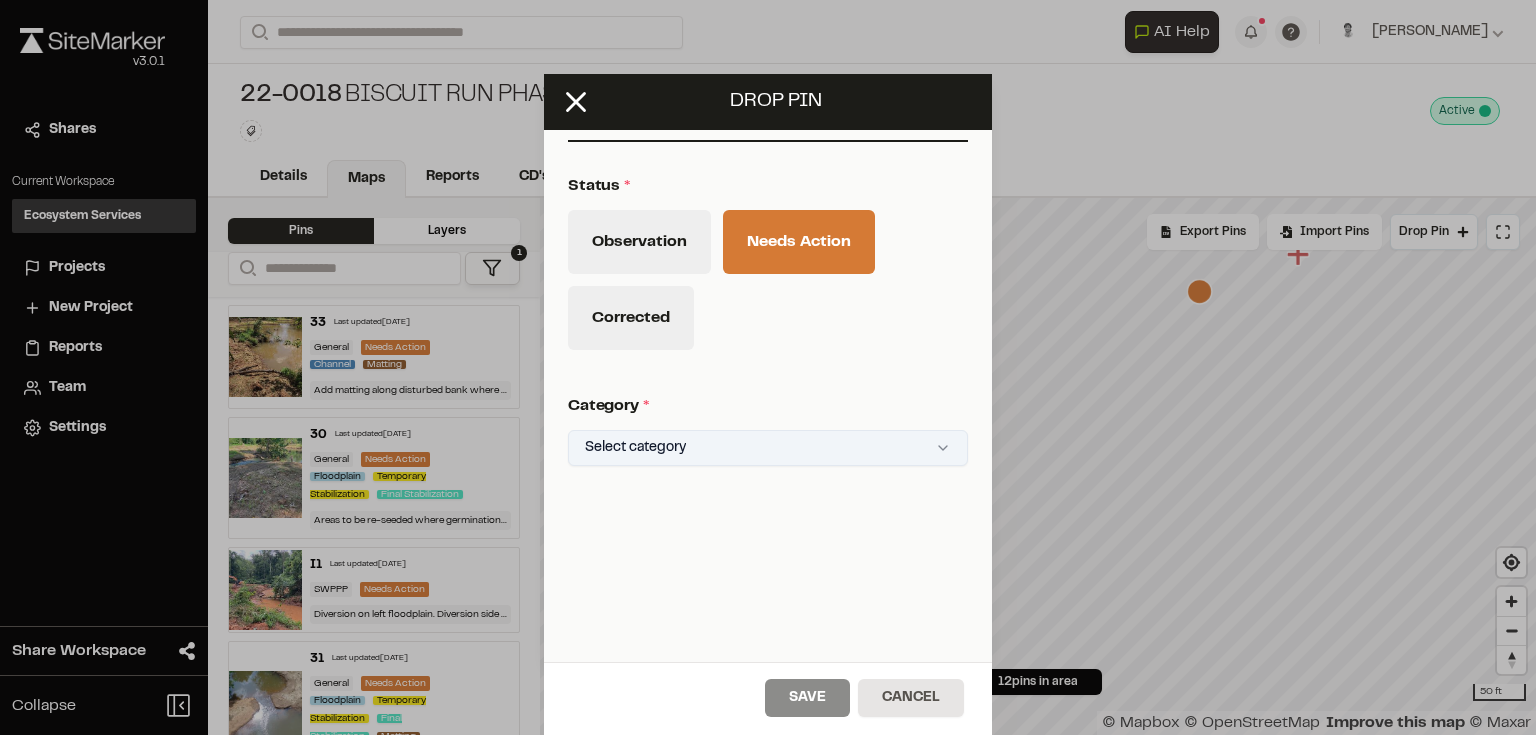 click on "**********" at bounding box center [768, 367] 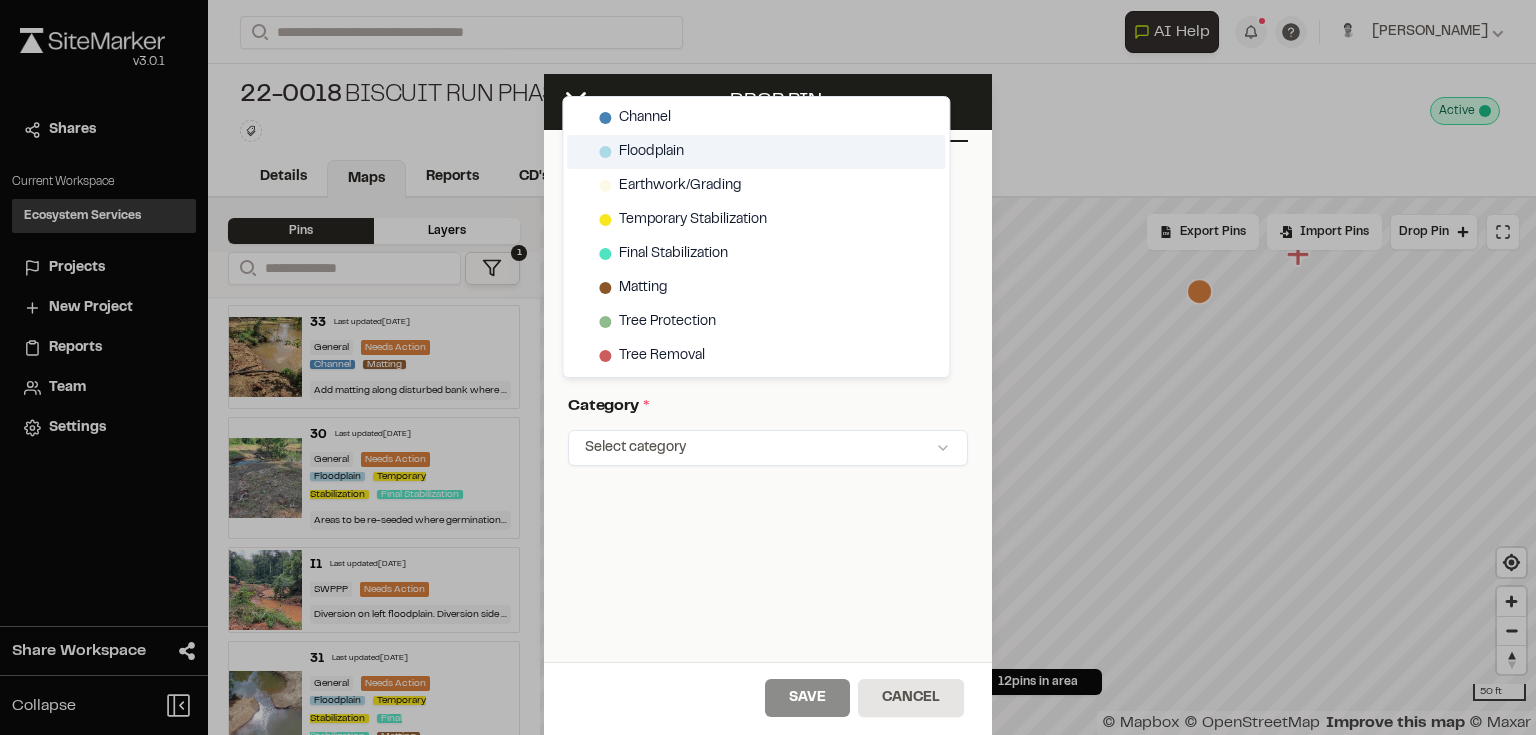 click on "Floodplain" at bounding box center (651, 152) 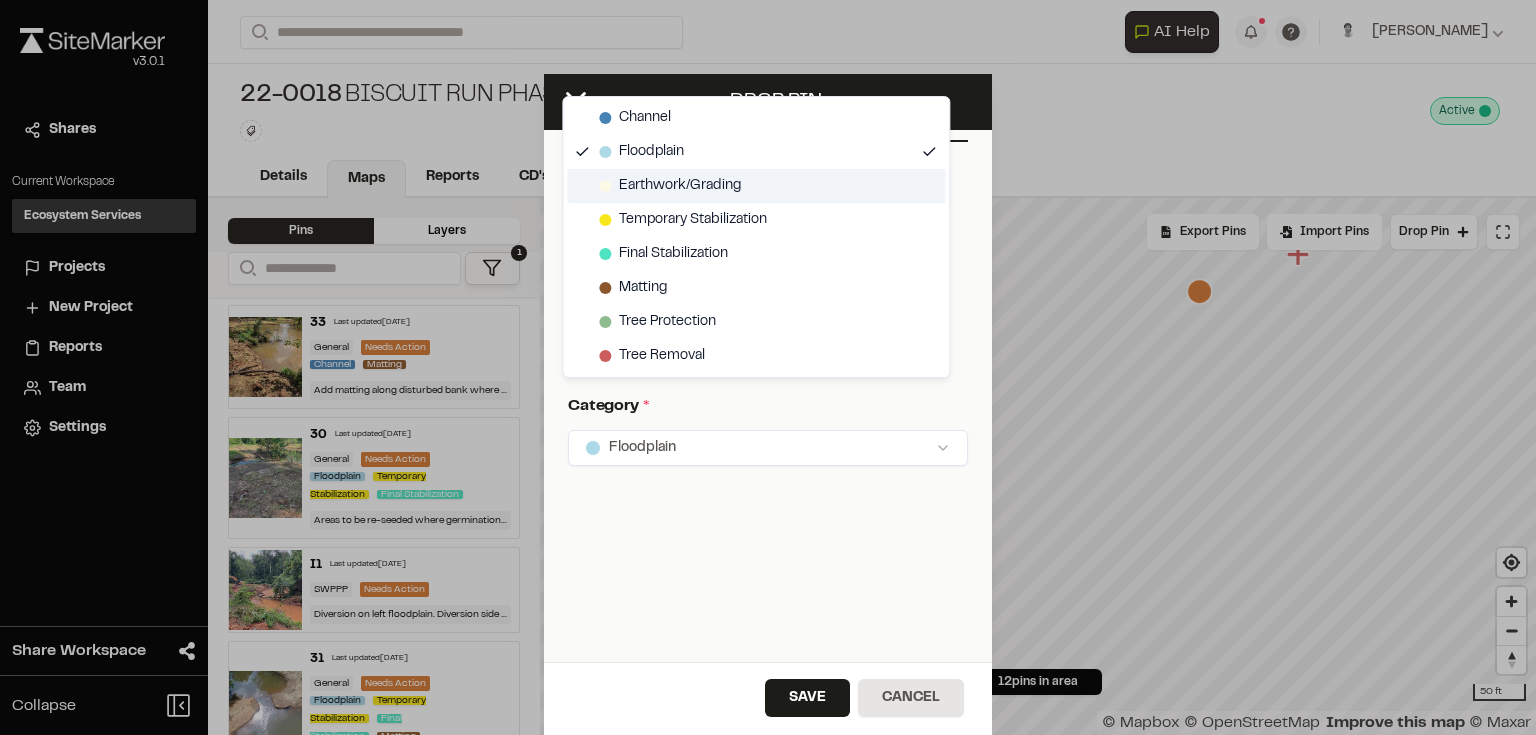 click on "Earthwork/Grading" at bounding box center (680, 186) 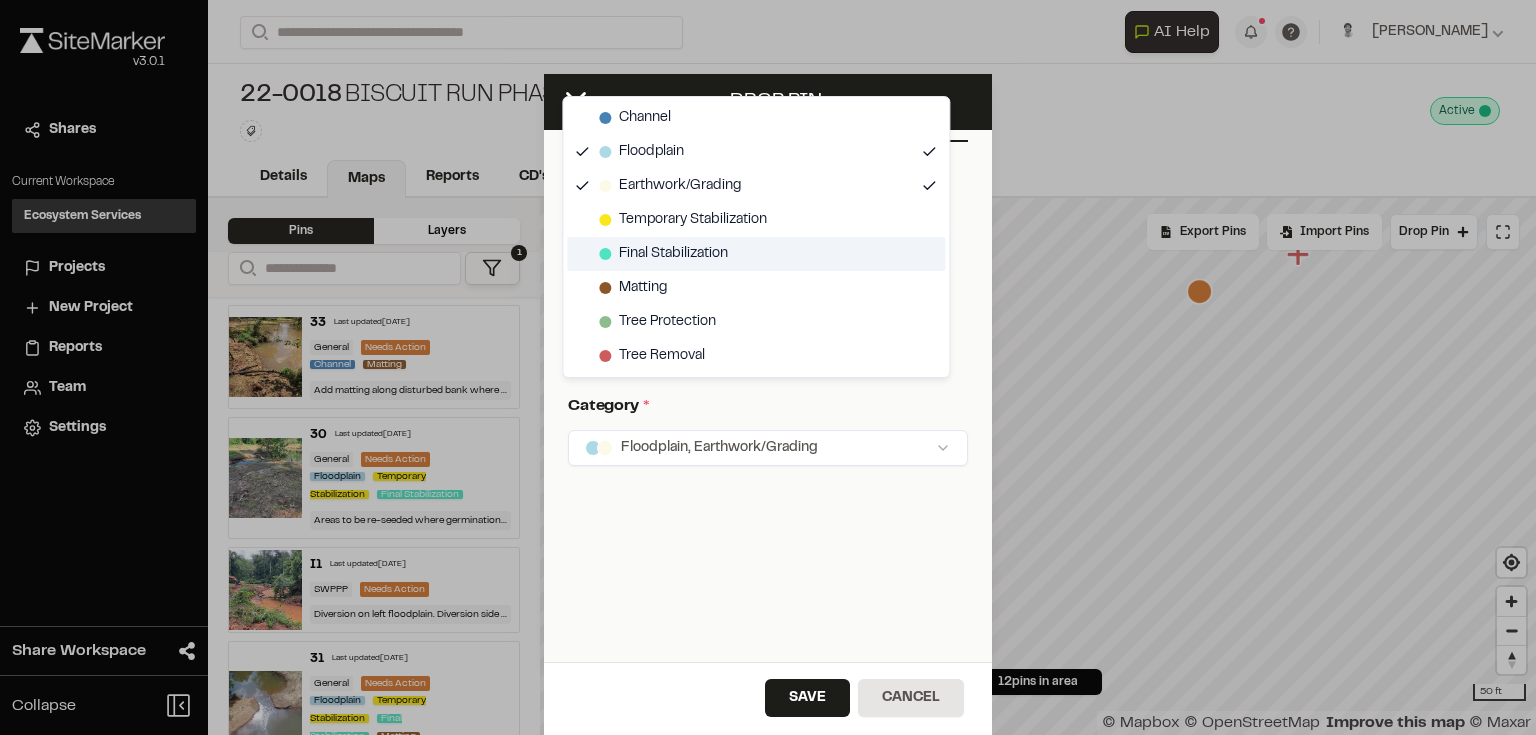 click on "Final Stabilization" at bounding box center (673, 254) 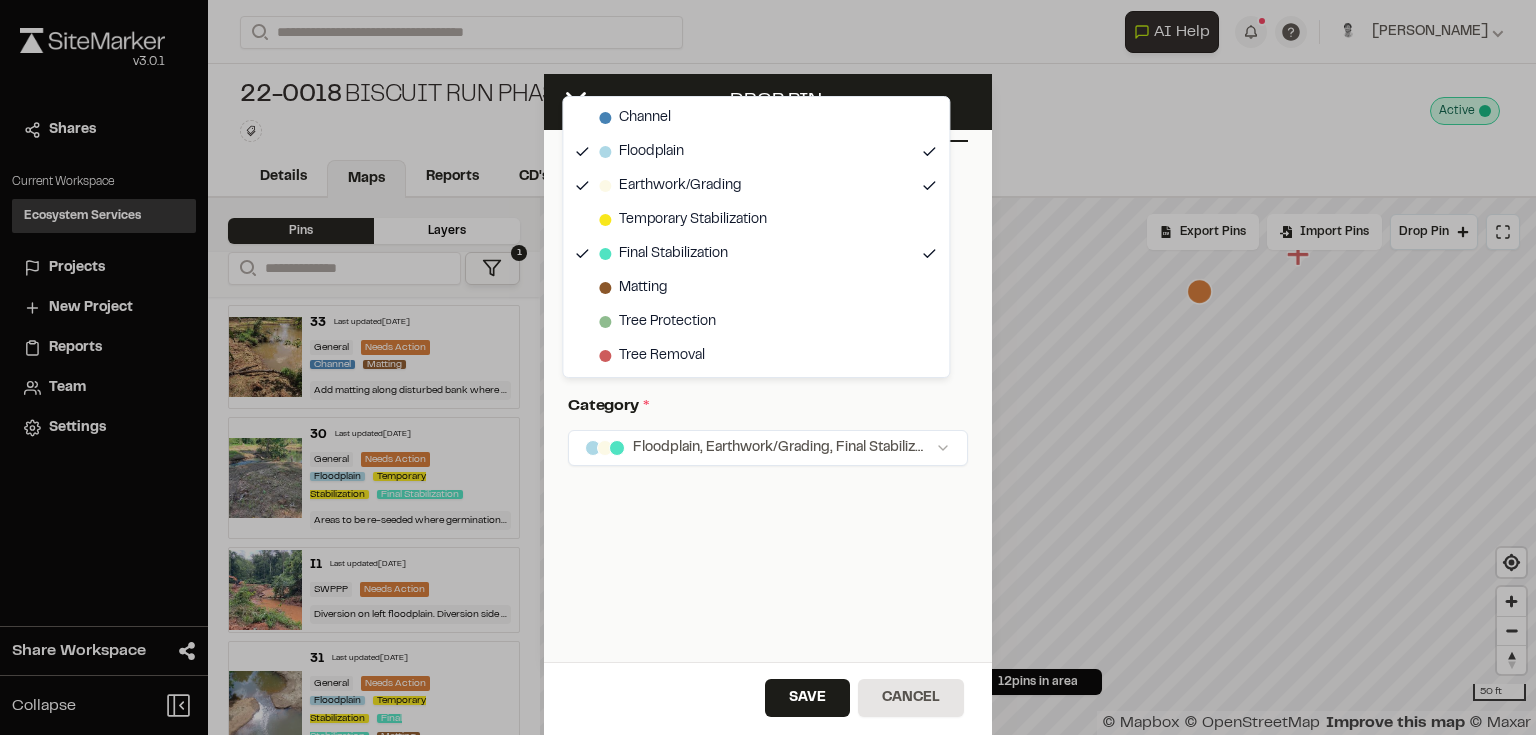 click on "**********" at bounding box center (768, 367) 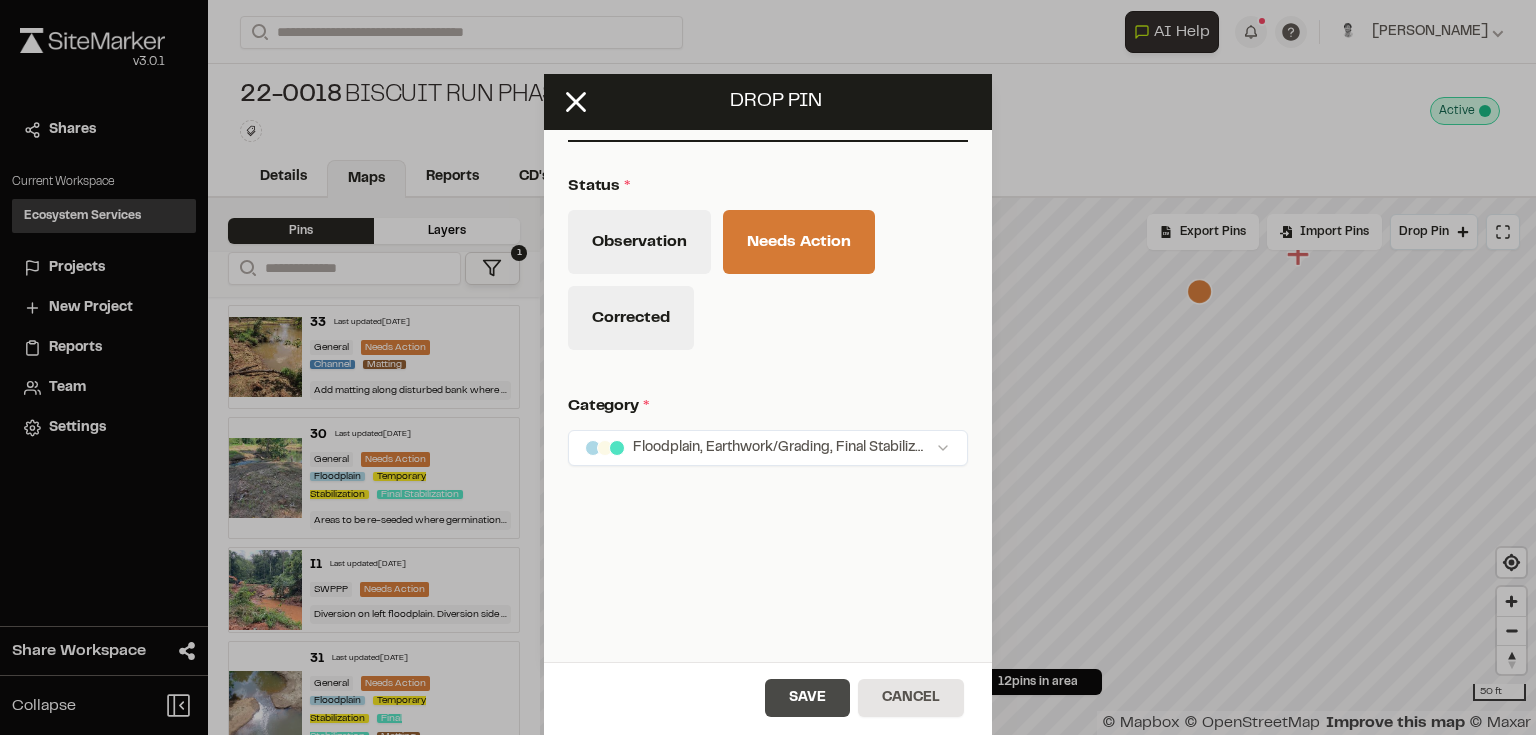 click on "Save" at bounding box center (807, 698) 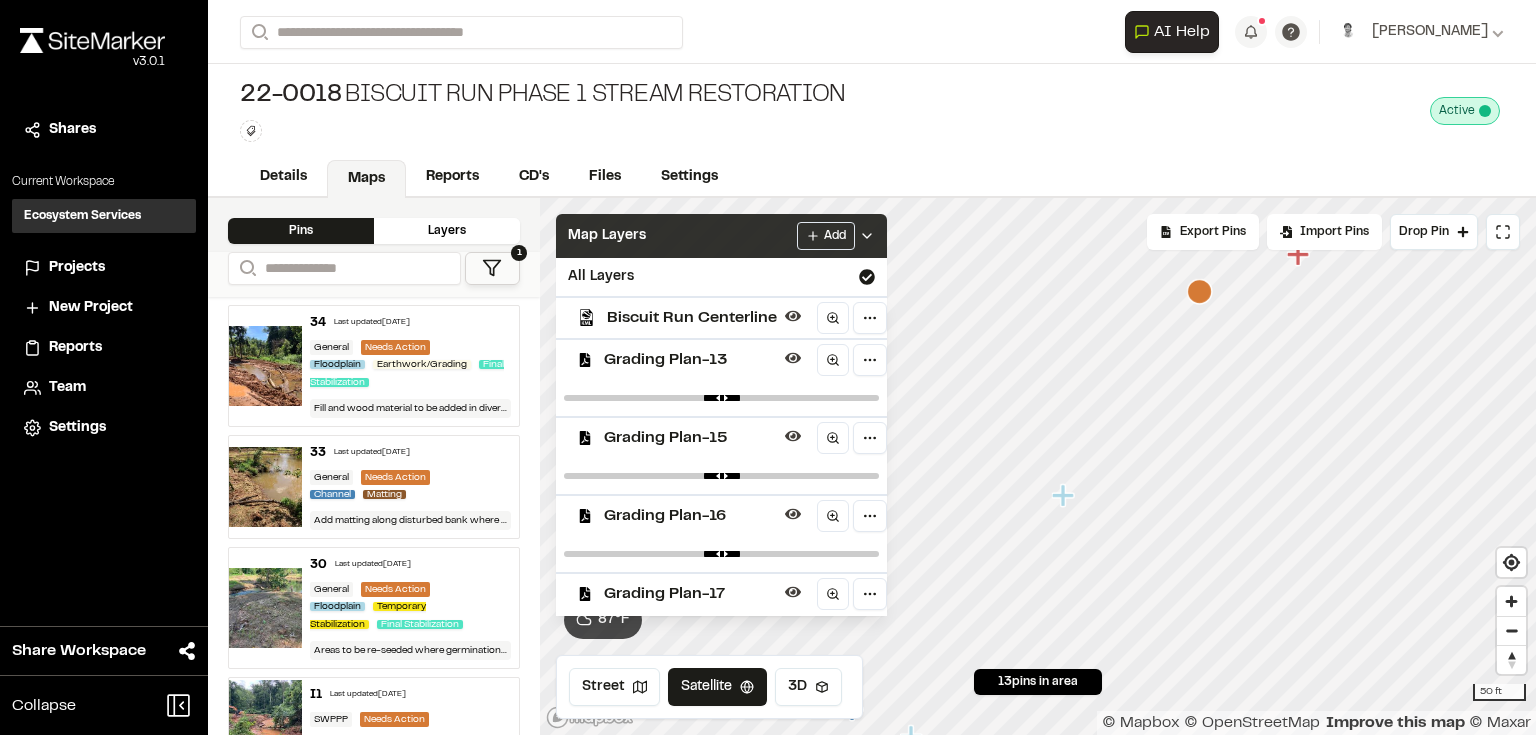 click 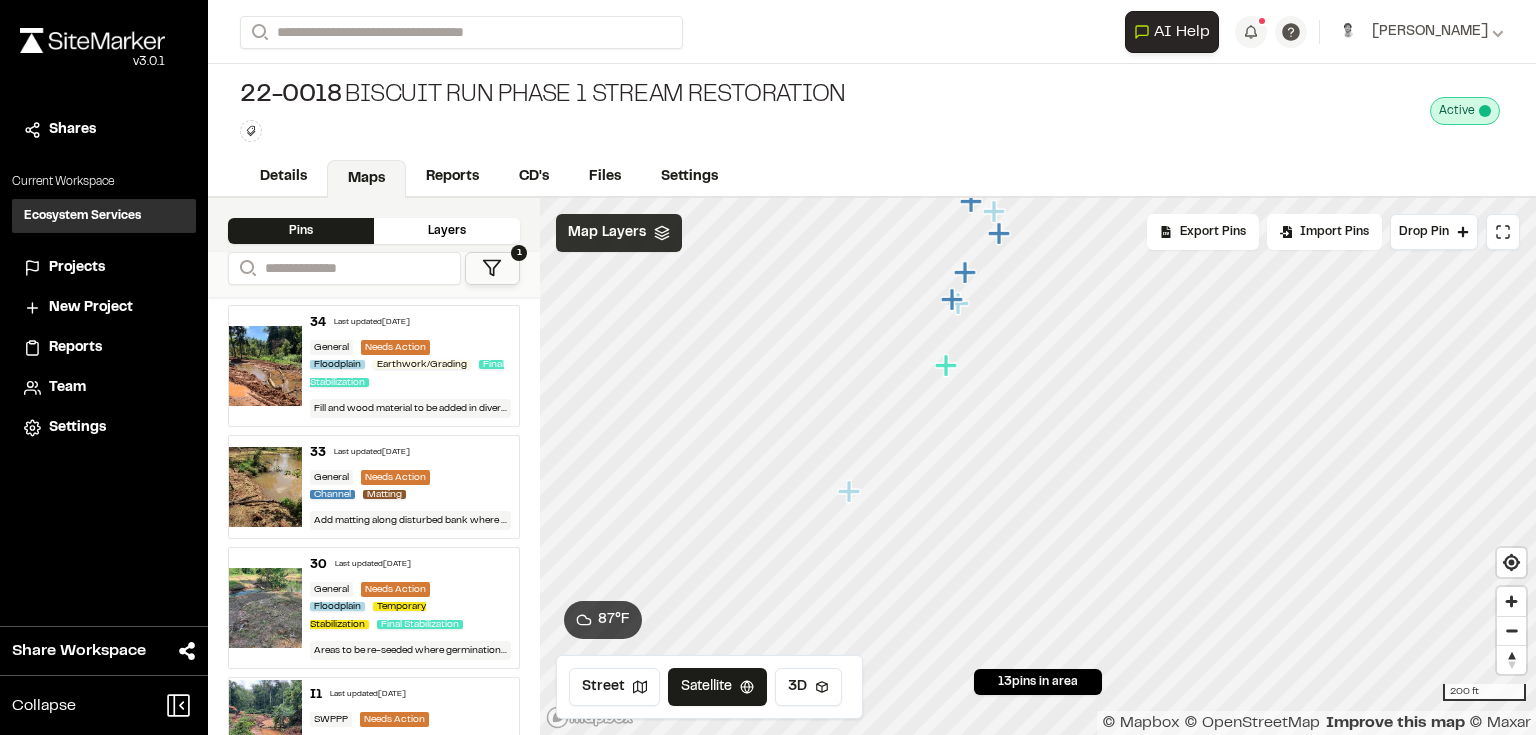click 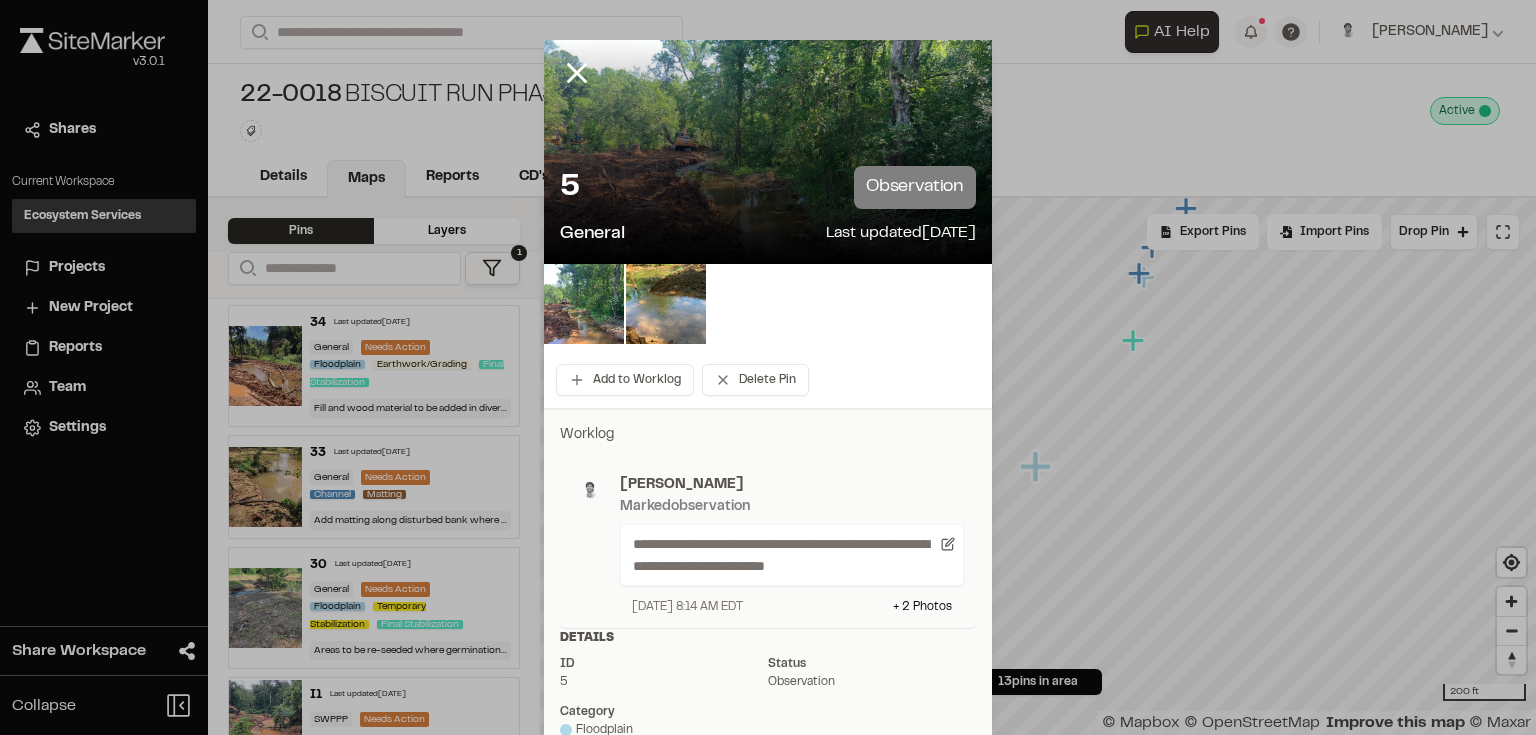 click 